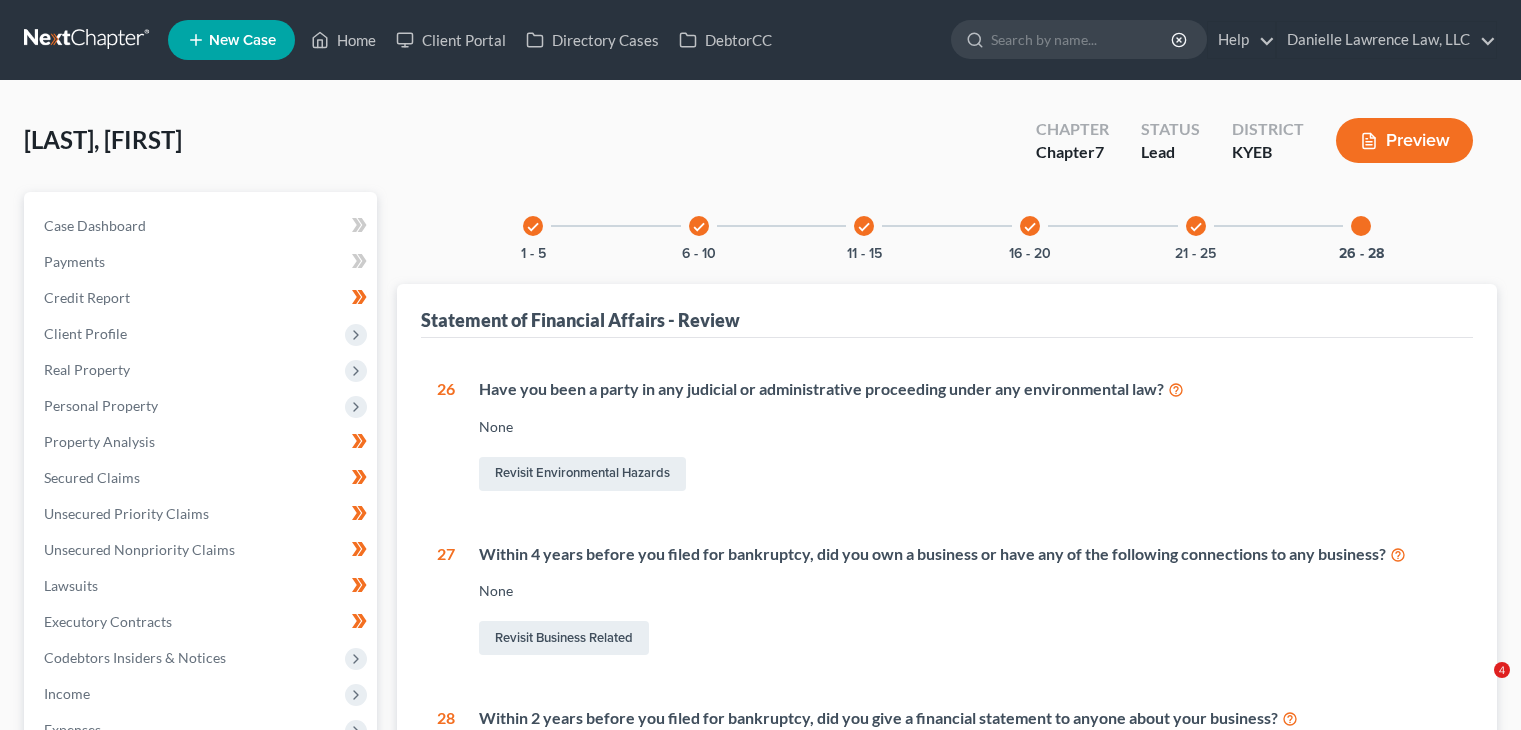 scroll, scrollTop: 419, scrollLeft: 0, axis: vertical 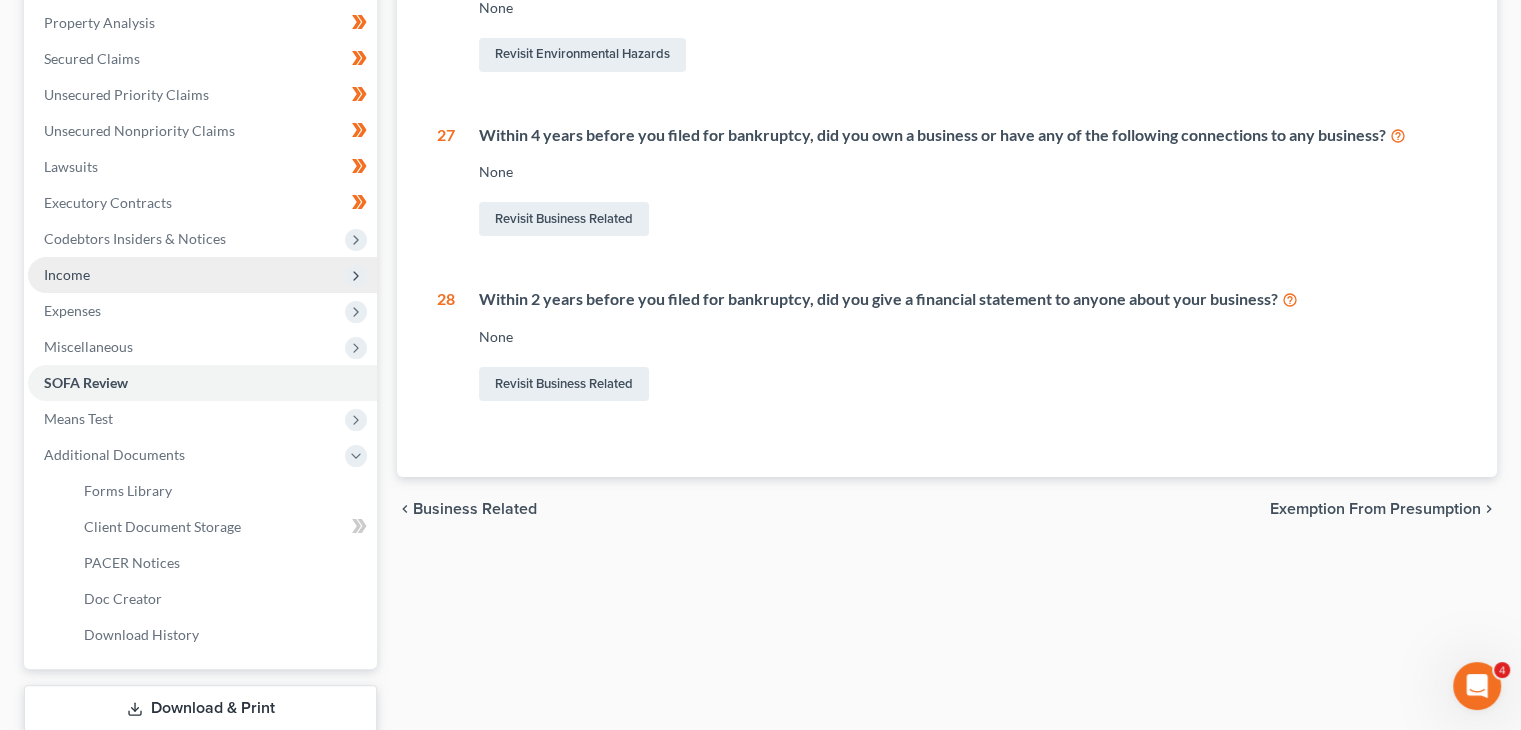 click on "Income" at bounding box center [202, 275] 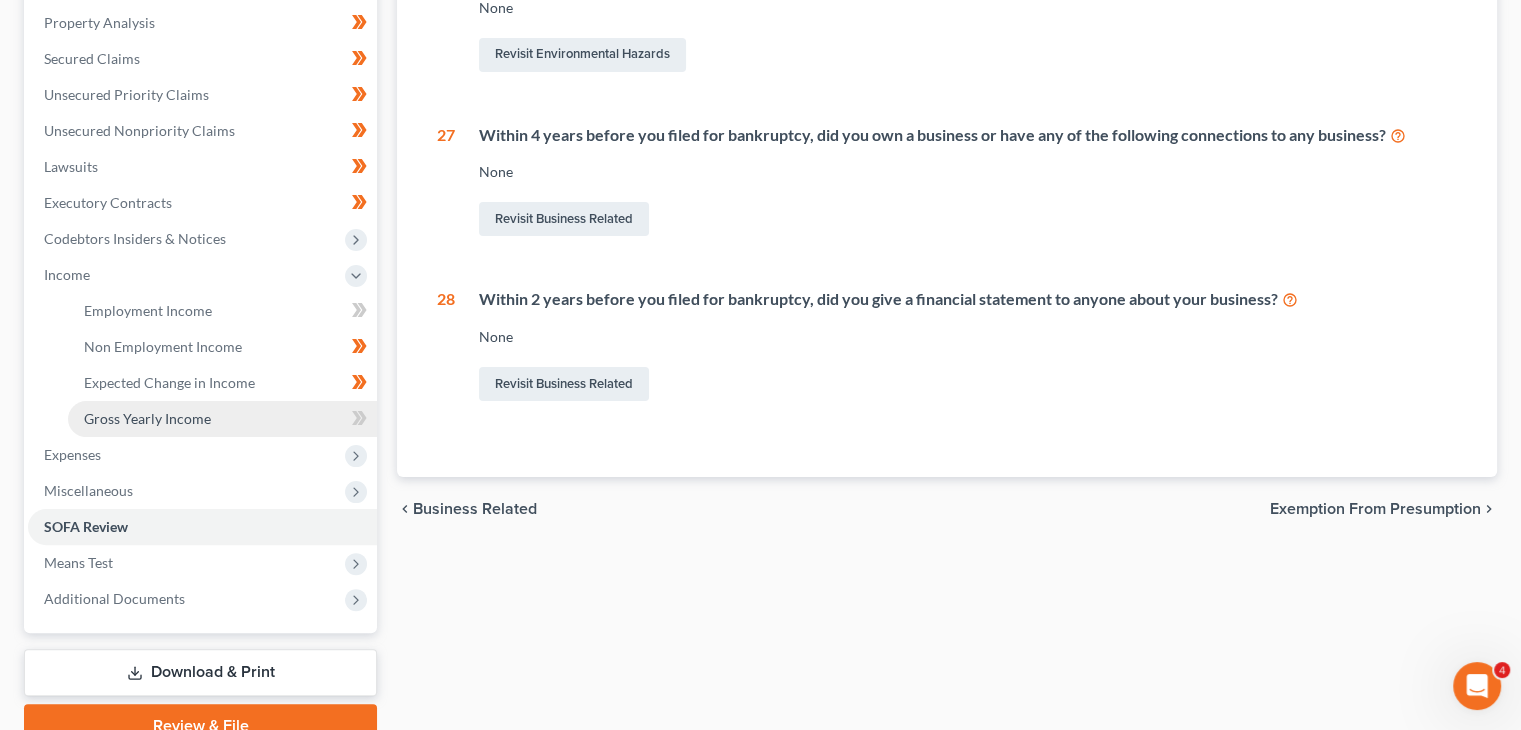 click on "Gross Yearly Income" at bounding box center (147, 418) 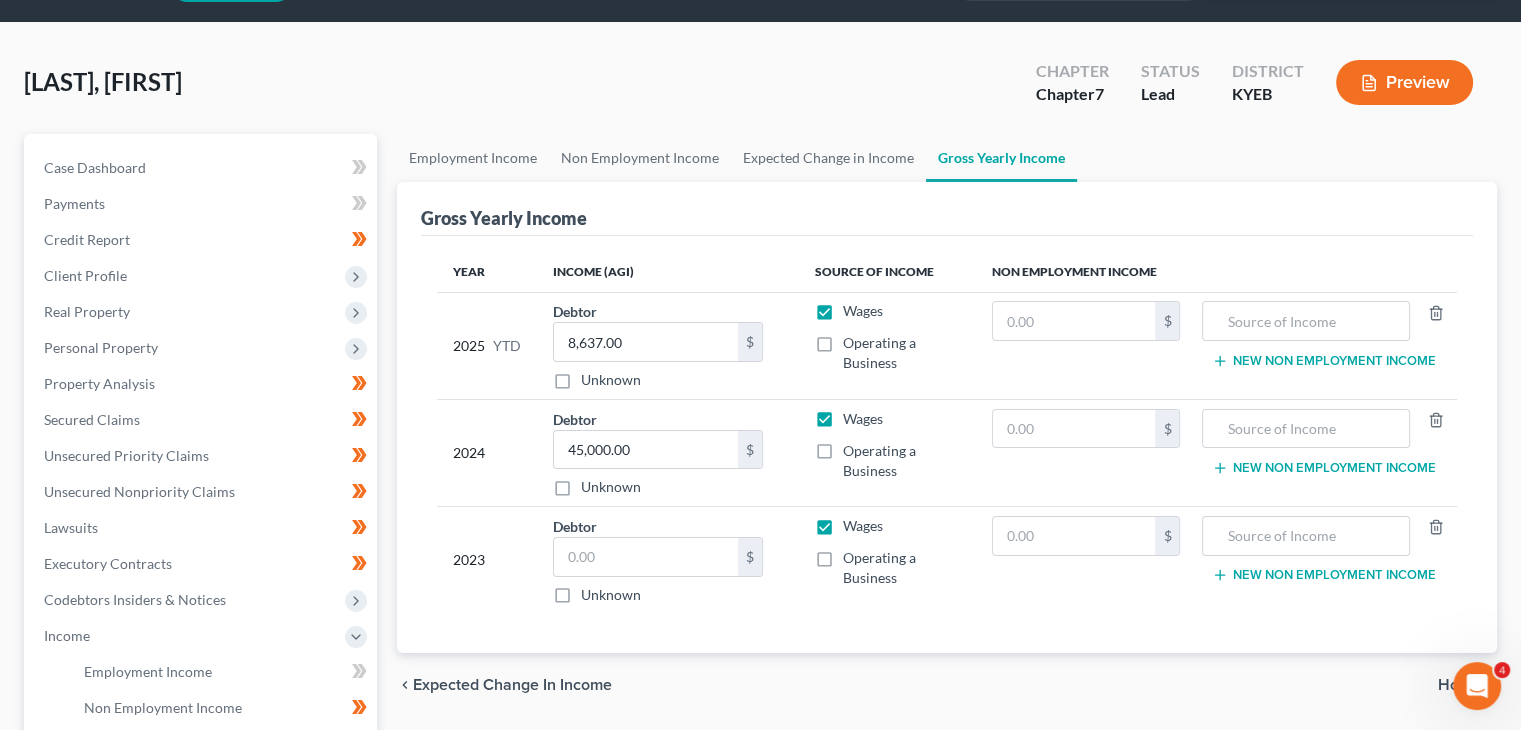 scroll, scrollTop: 59, scrollLeft: 0, axis: vertical 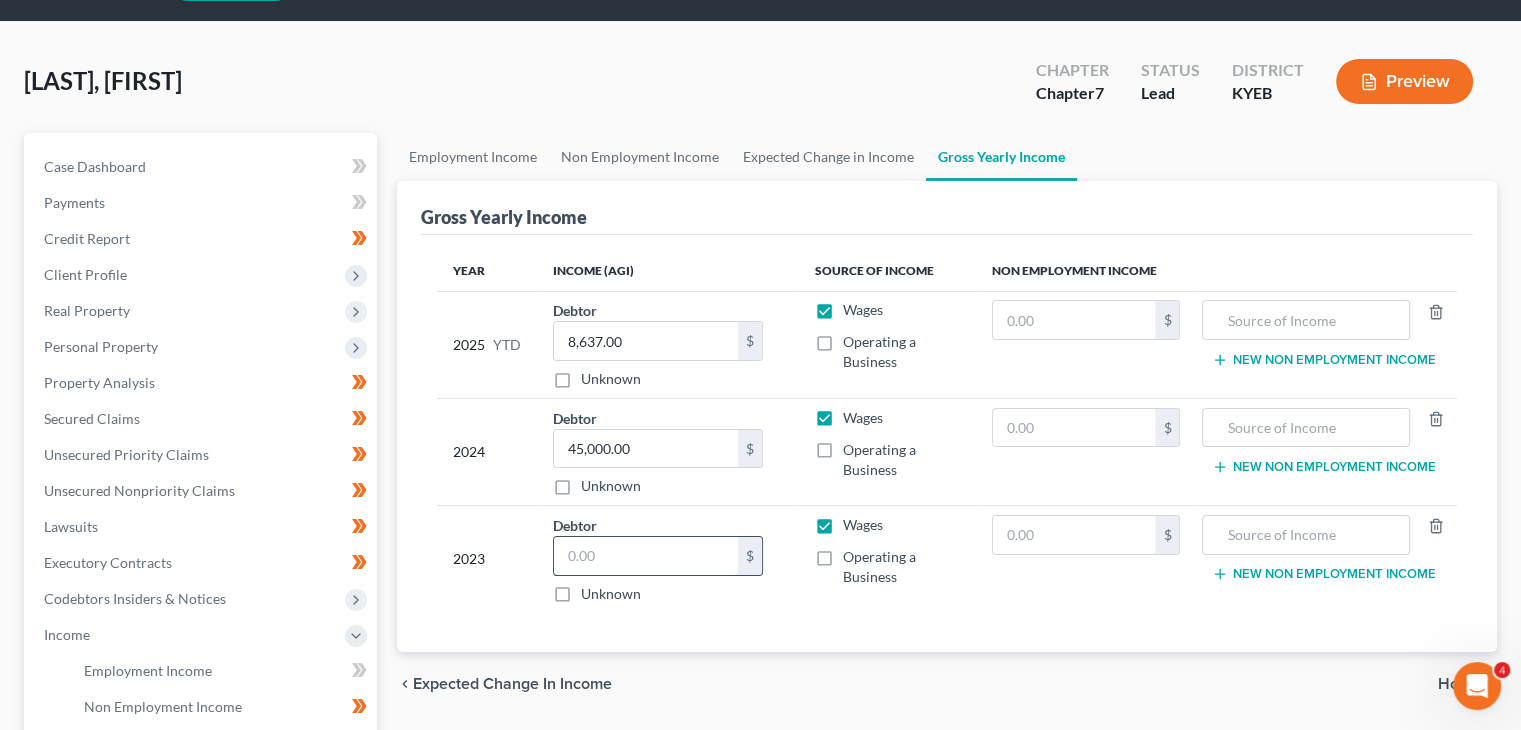 click at bounding box center [646, 556] 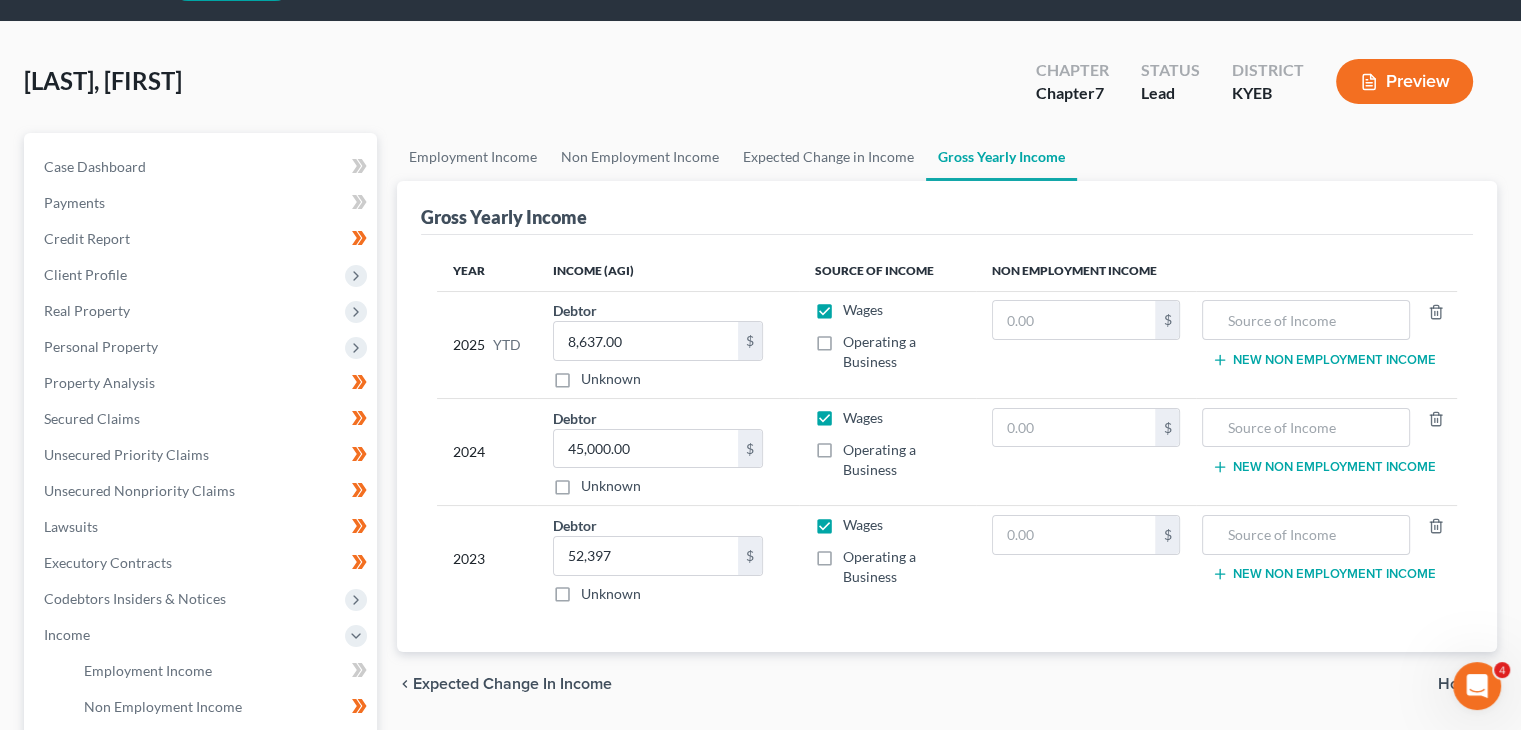 click on "Debtor
52,397.00 $
Unknown
Balance Undetermined
52,397 $
Unknown" at bounding box center (668, 559) 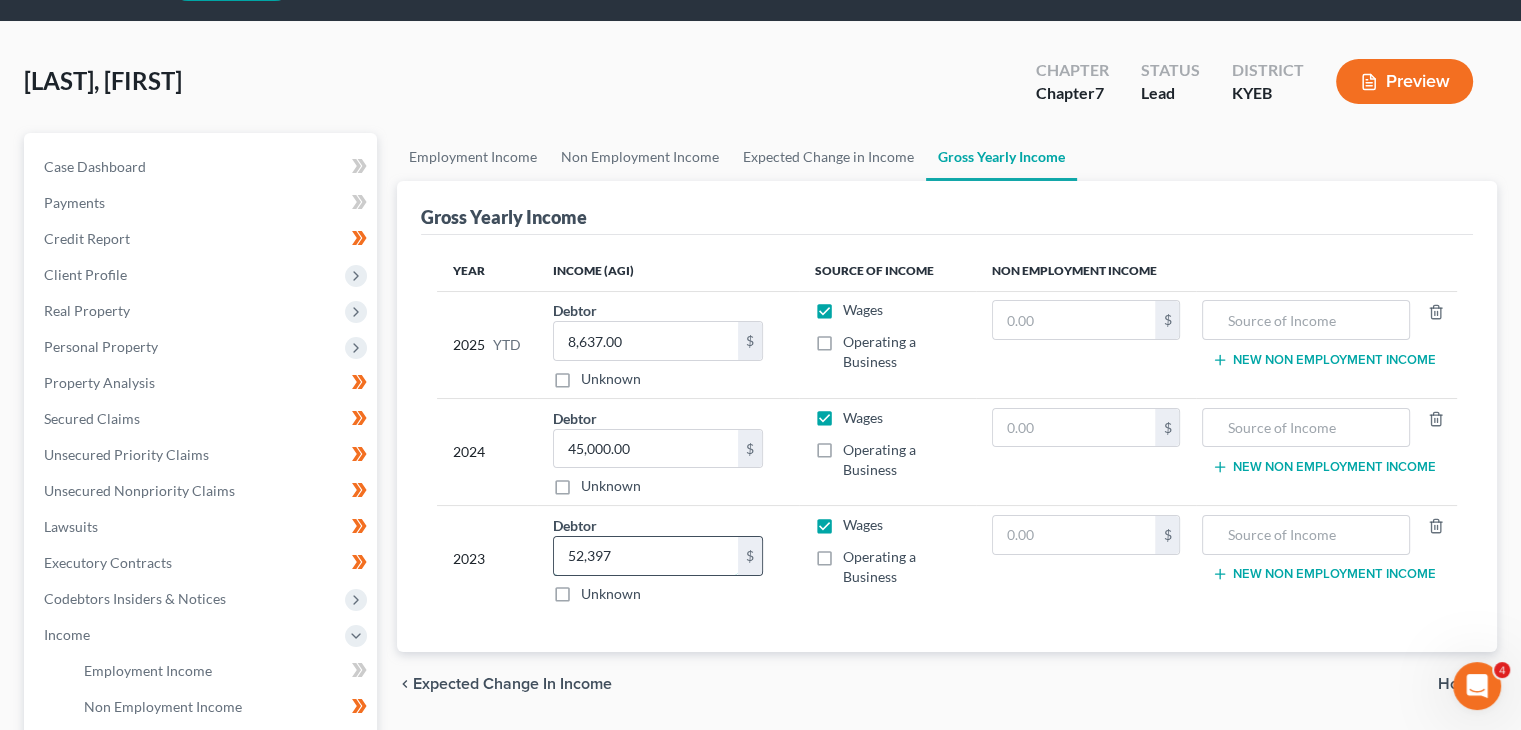 click on "52,397" at bounding box center (646, 556) 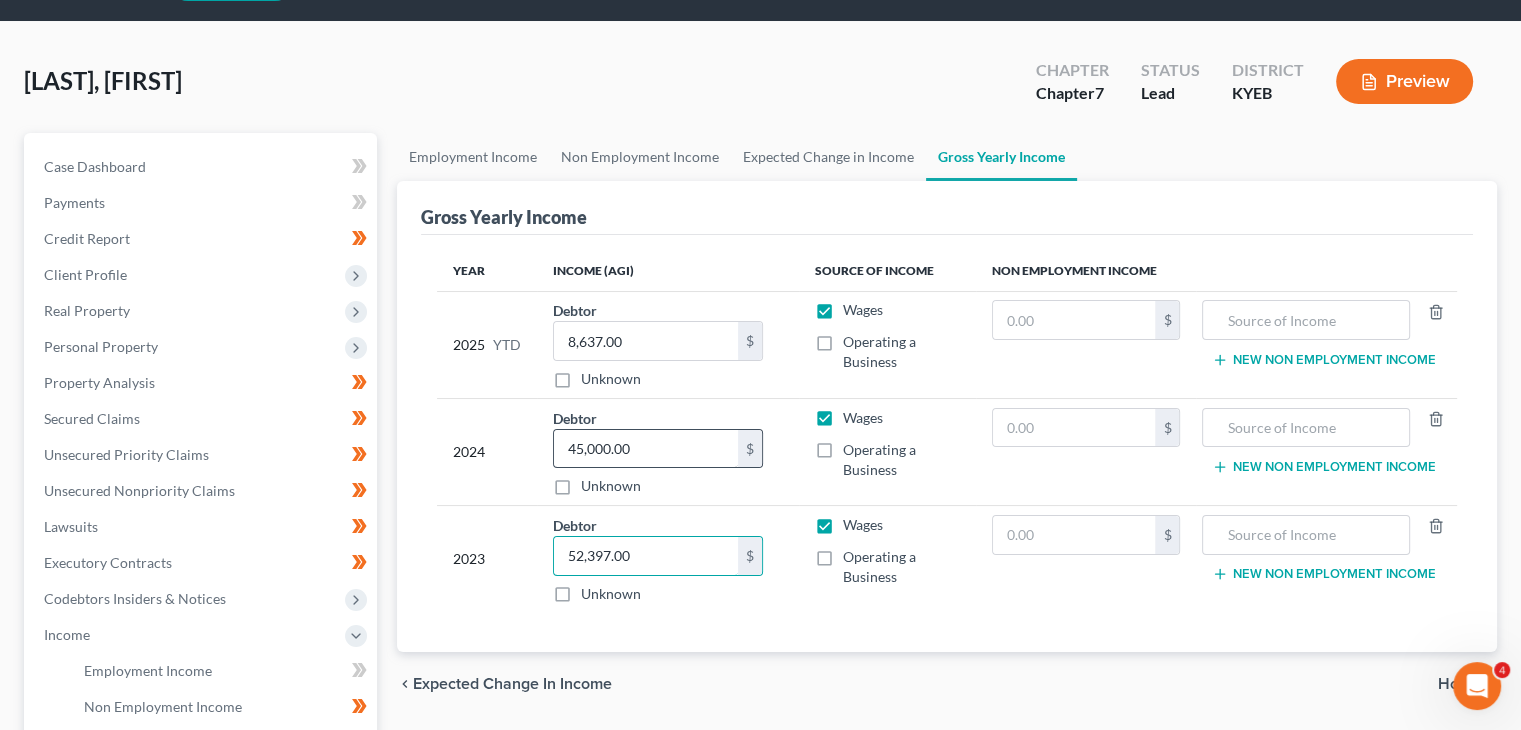 type on "52,397.00" 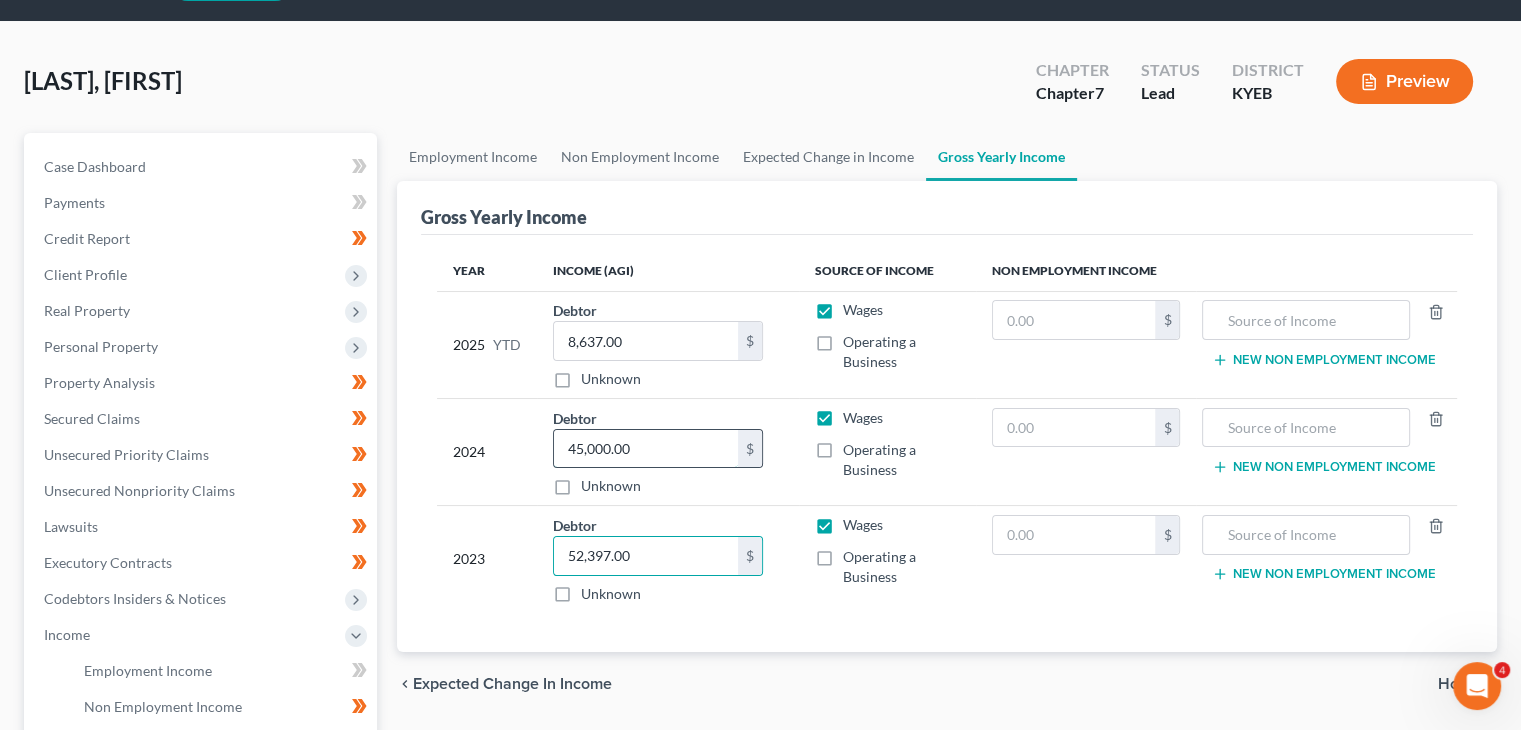 click on "45,000.00" at bounding box center (646, 449) 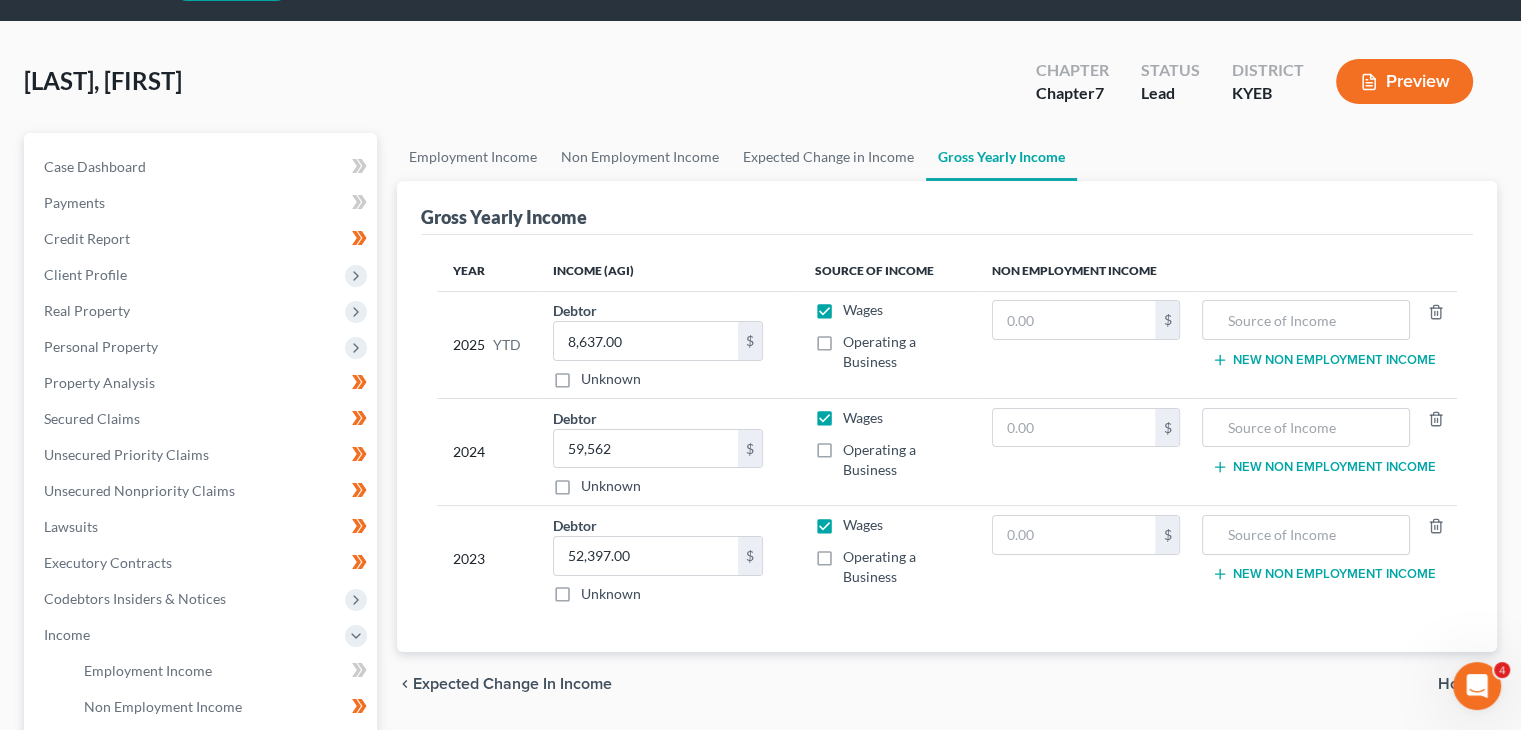click on "Wages Operating a Business" at bounding box center [887, 451] 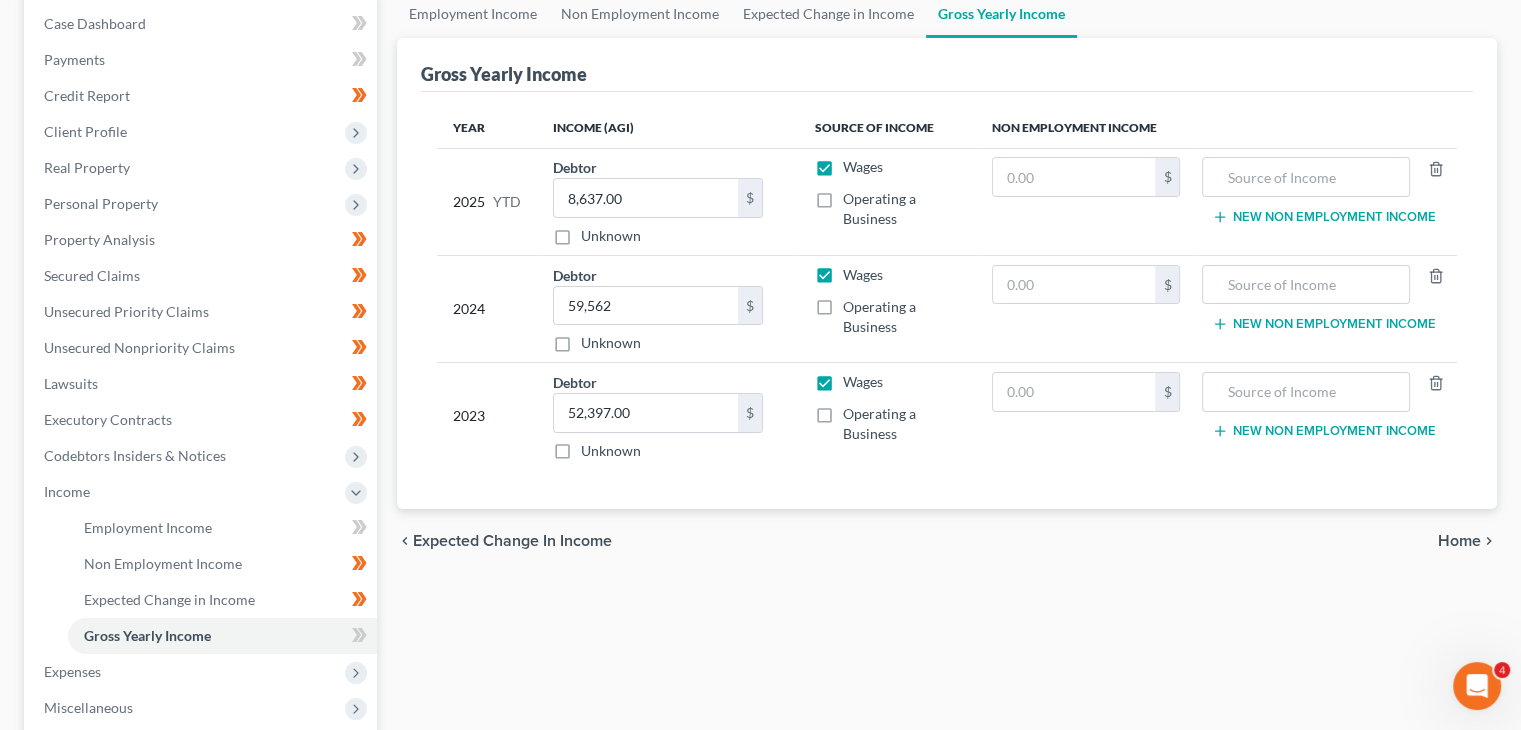 scroll, scrollTop: 224, scrollLeft: 0, axis: vertical 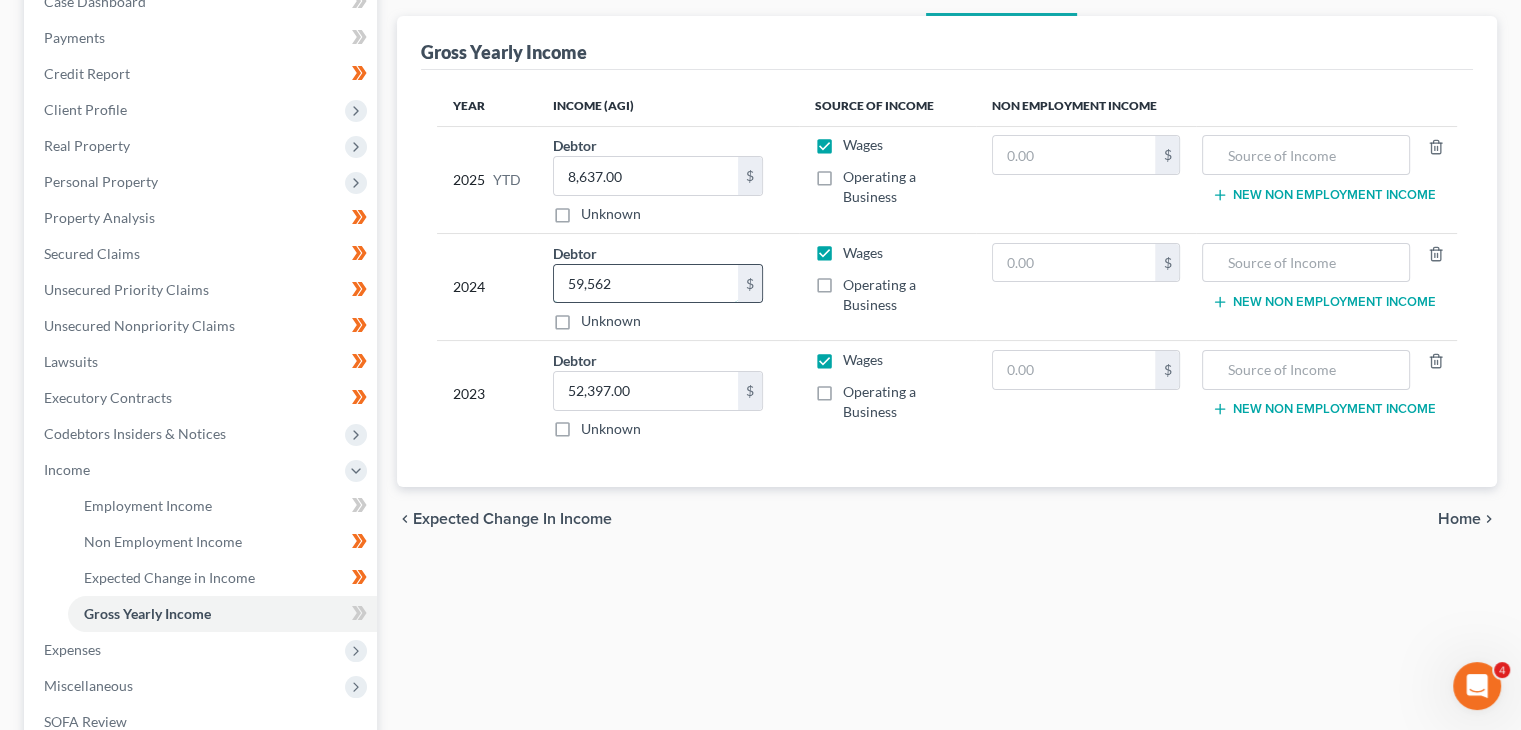 click on "59,562" at bounding box center (646, 284) 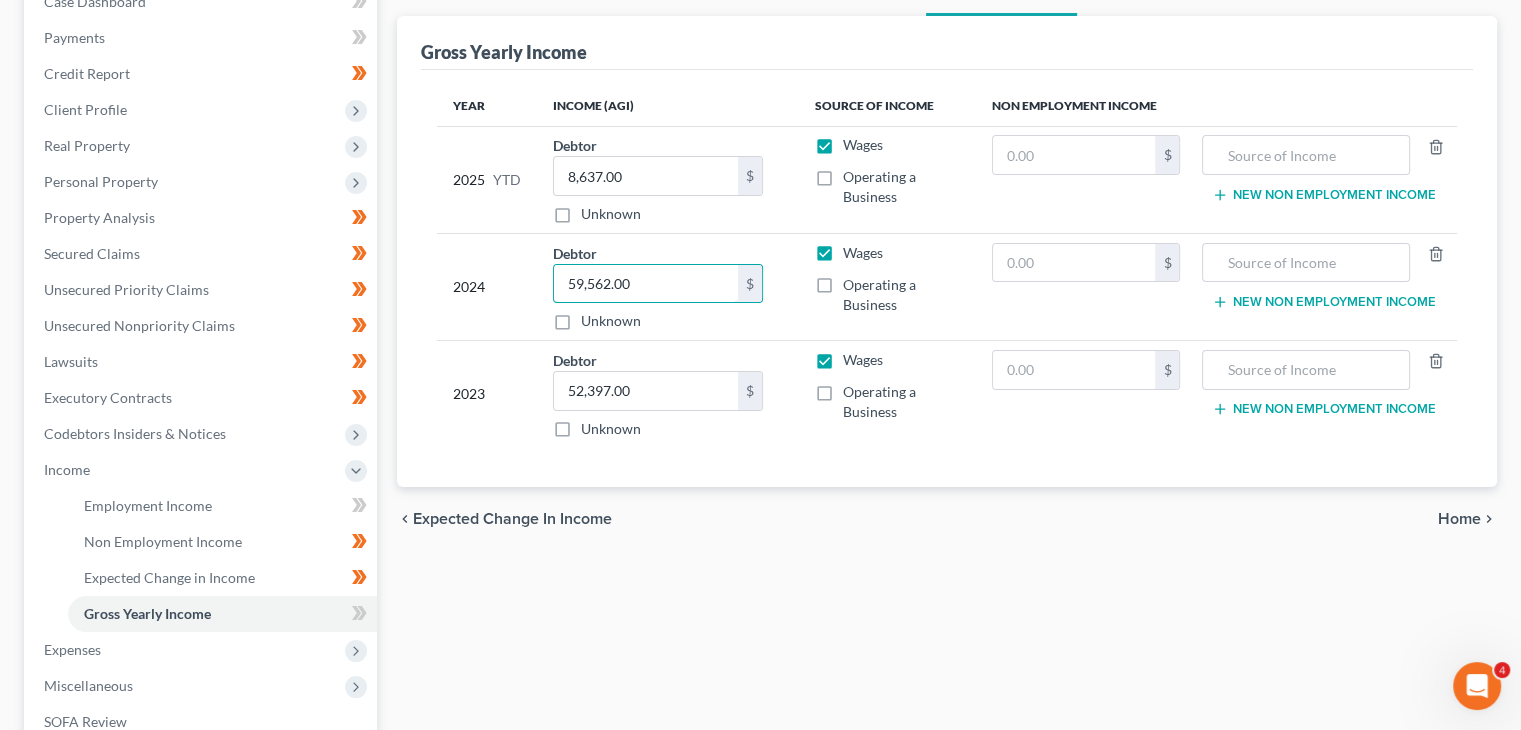 type on "59,562.00" 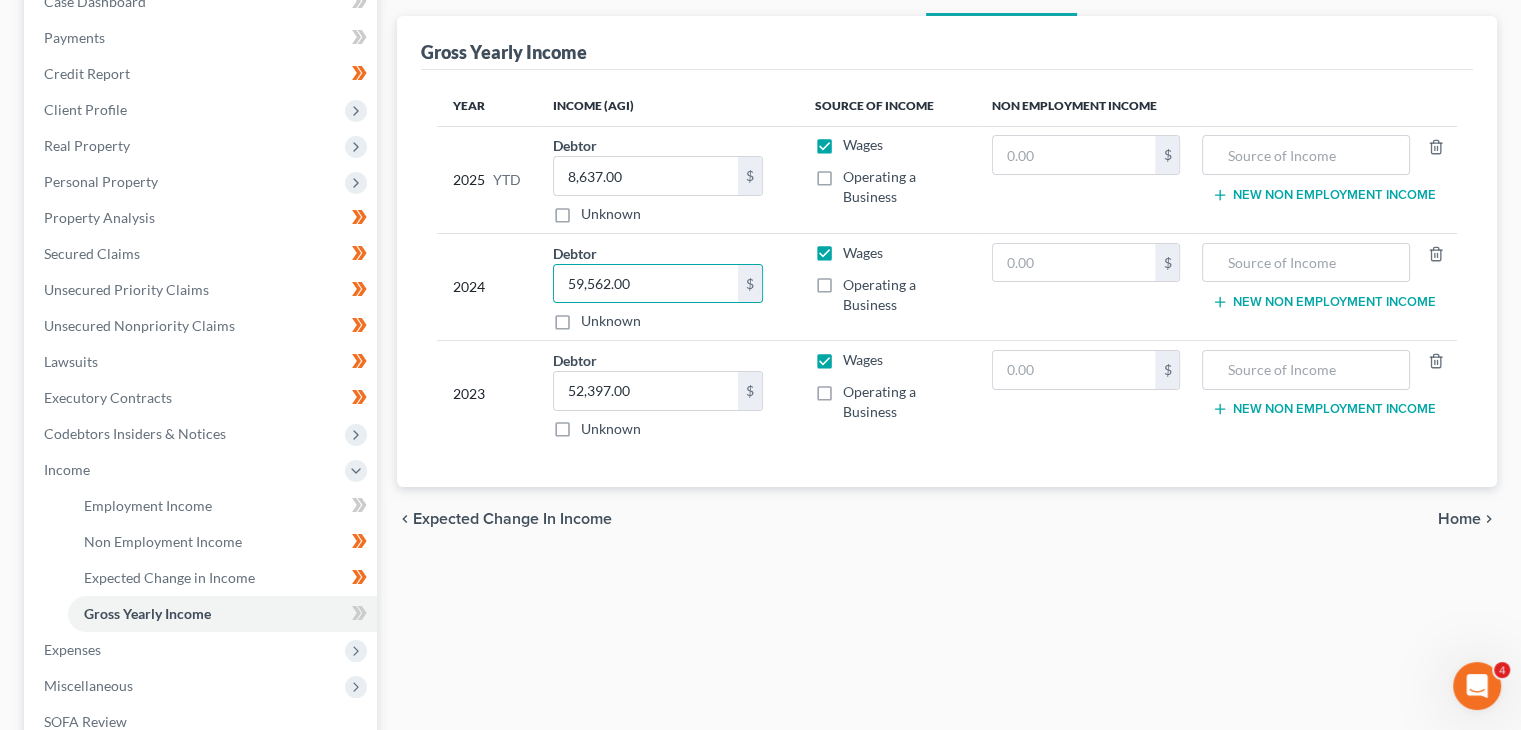click on "Debtor
52,397.00 $
Unknown
Balance Undetermined
52,397.00 $
Unknown" at bounding box center (668, 394) 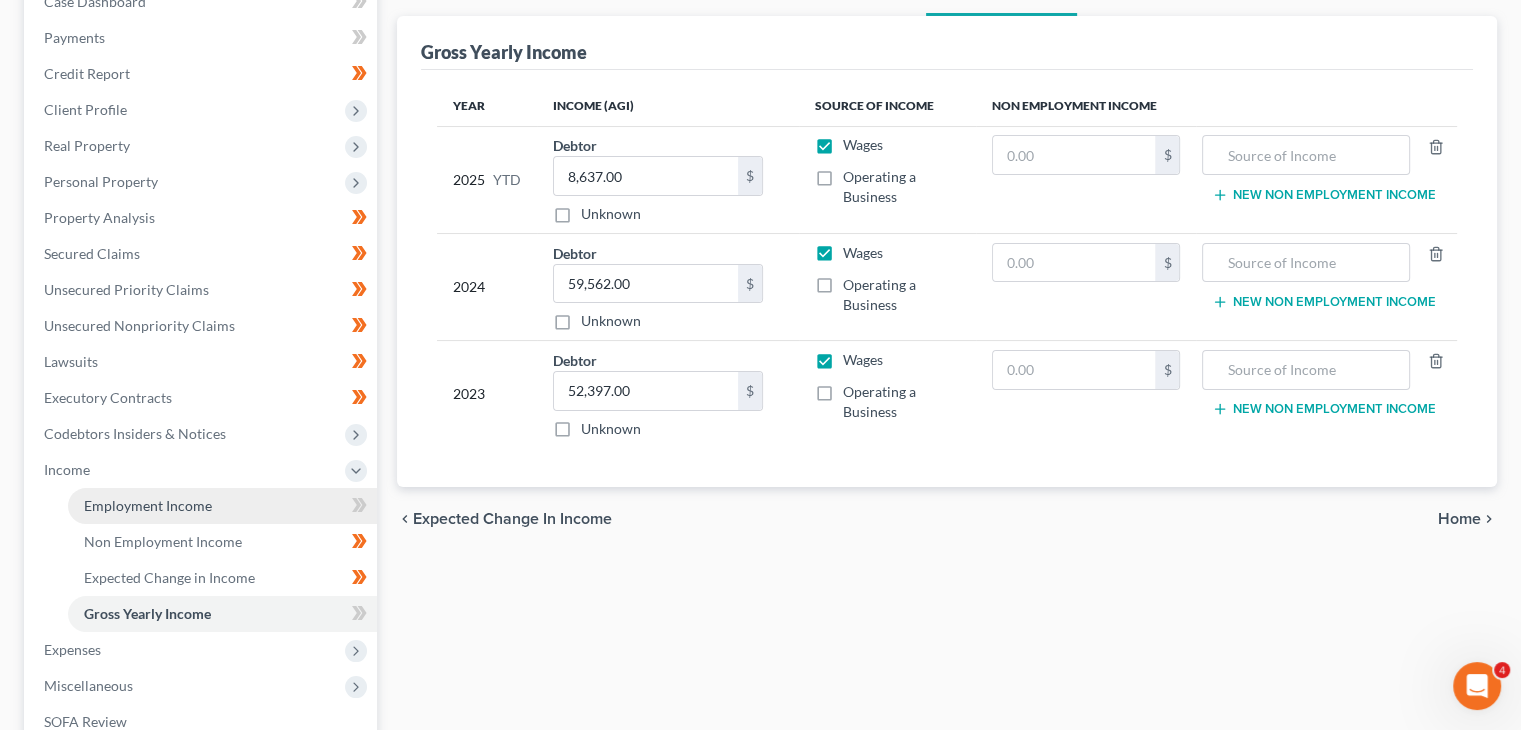 click on "Employment Income" at bounding box center (148, 505) 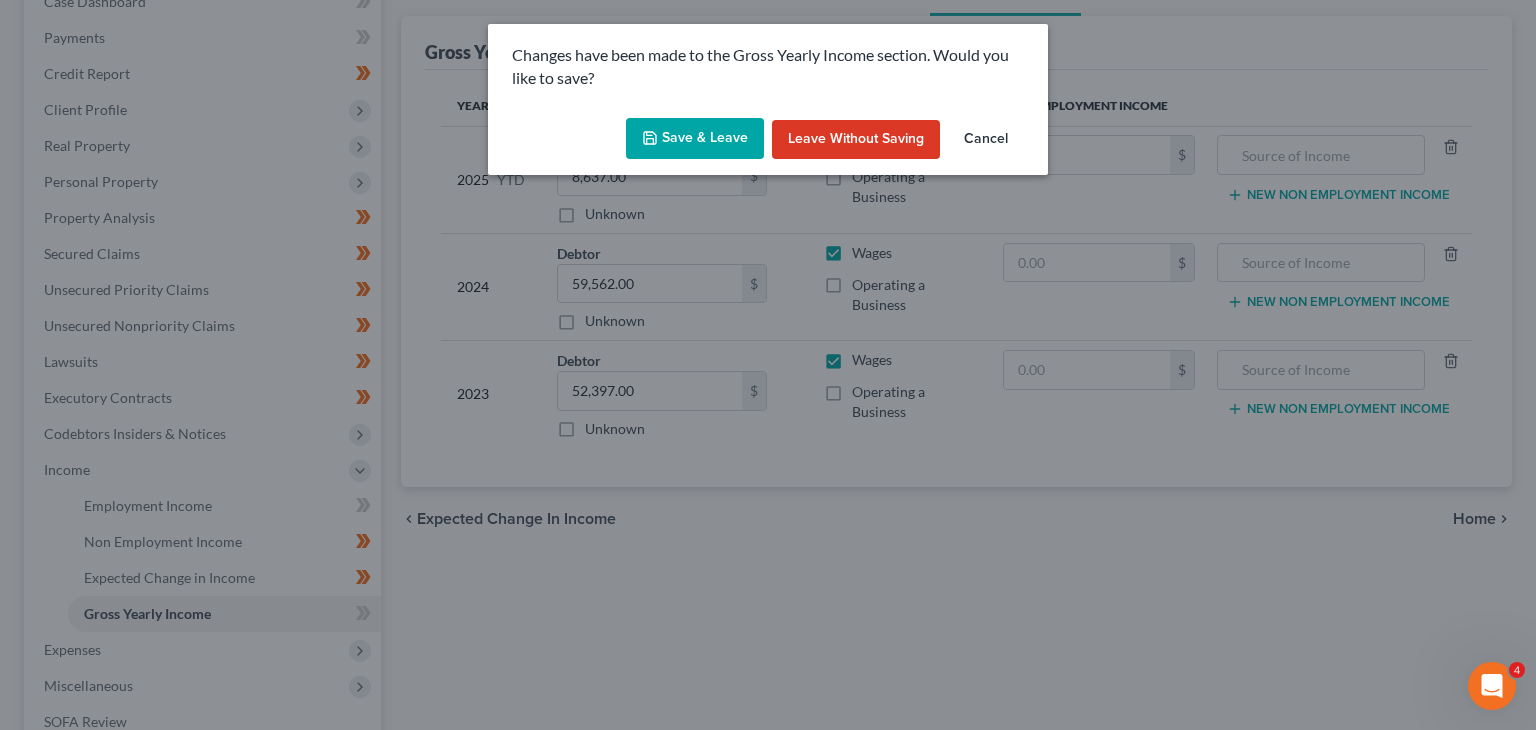 click on "Save & Leave" at bounding box center (695, 139) 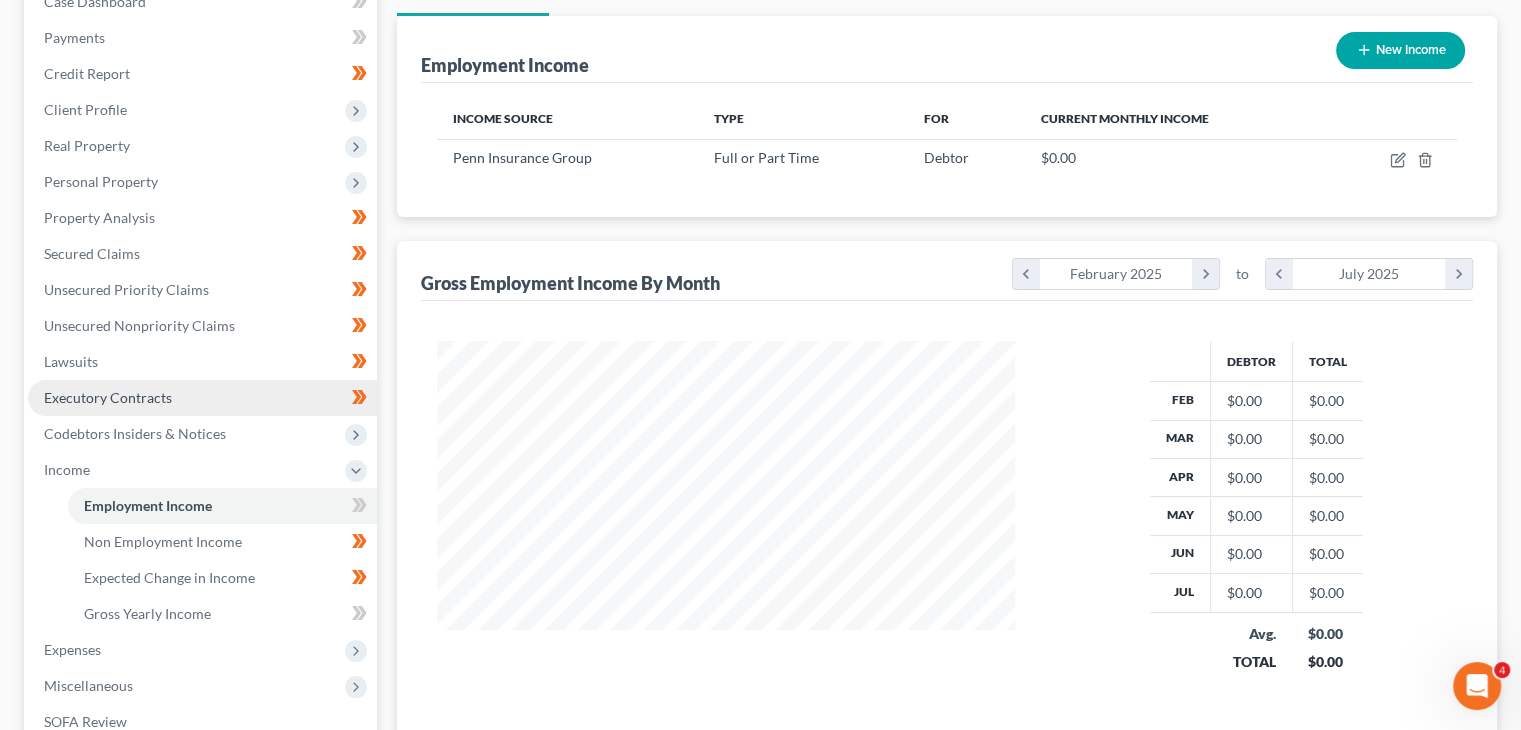 scroll, scrollTop: 999643, scrollLeft: 999381, axis: both 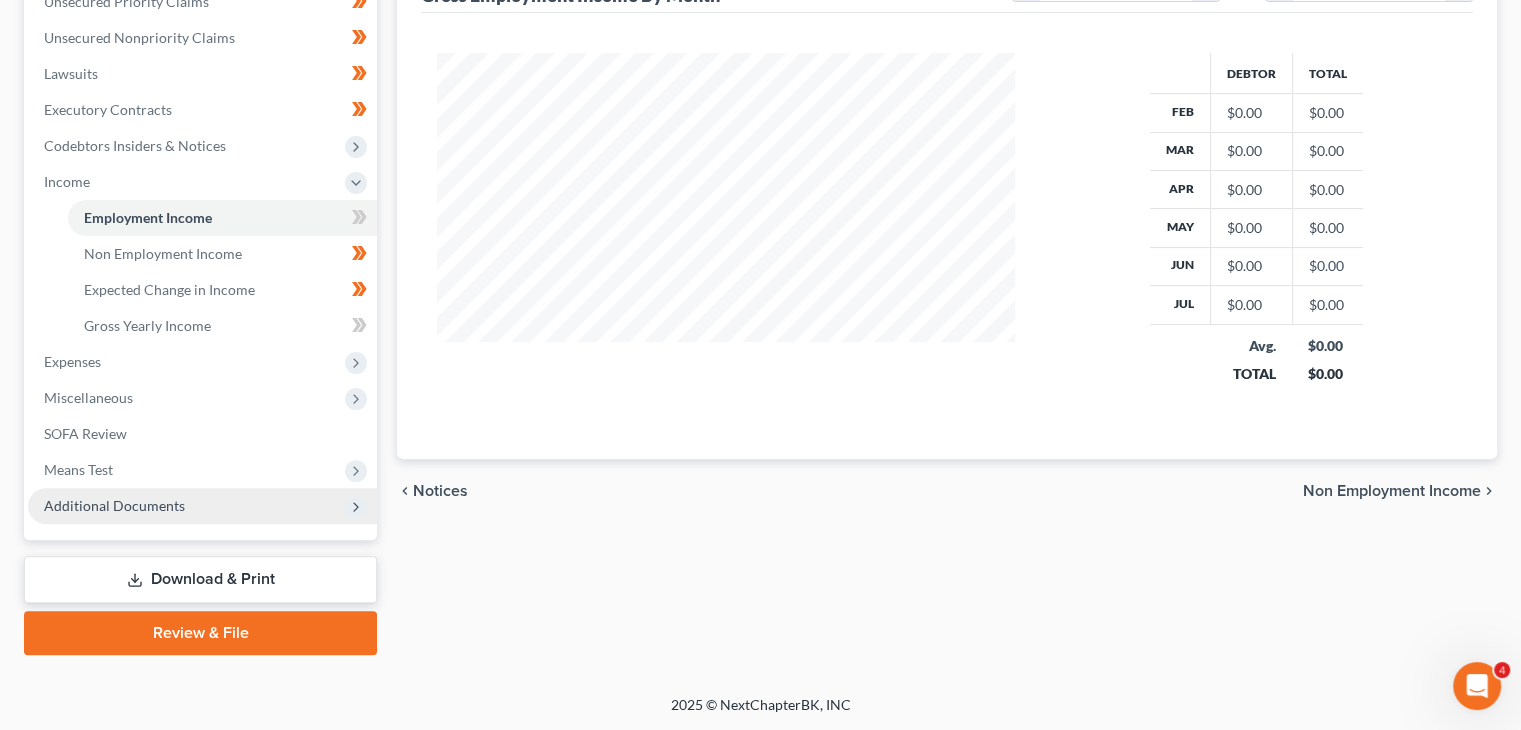 click on "Additional Documents" at bounding box center (114, 505) 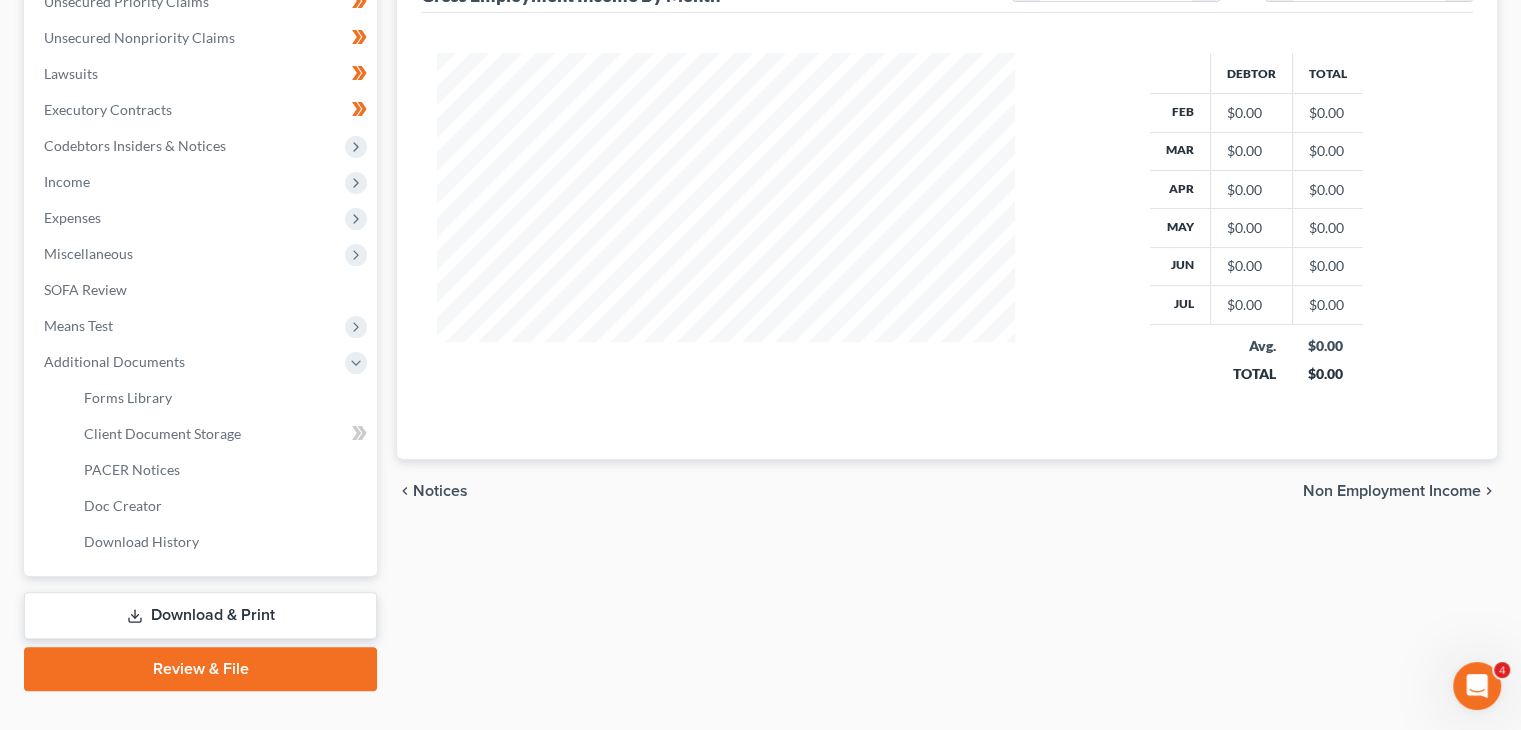 scroll, scrollTop: 548, scrollLeft: 0, axis: vertical 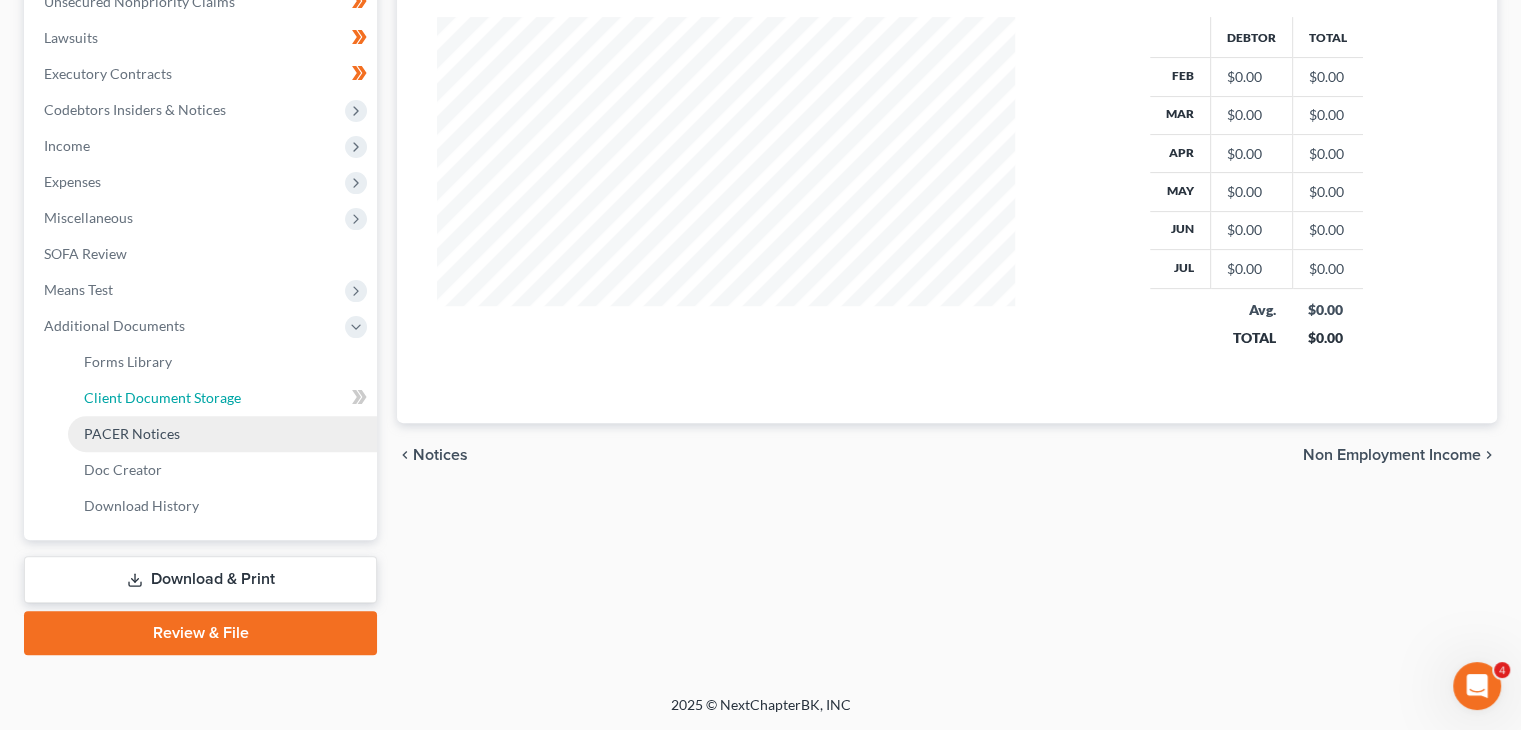 click on "Client Document Storage" at bounding box center (162, 397) 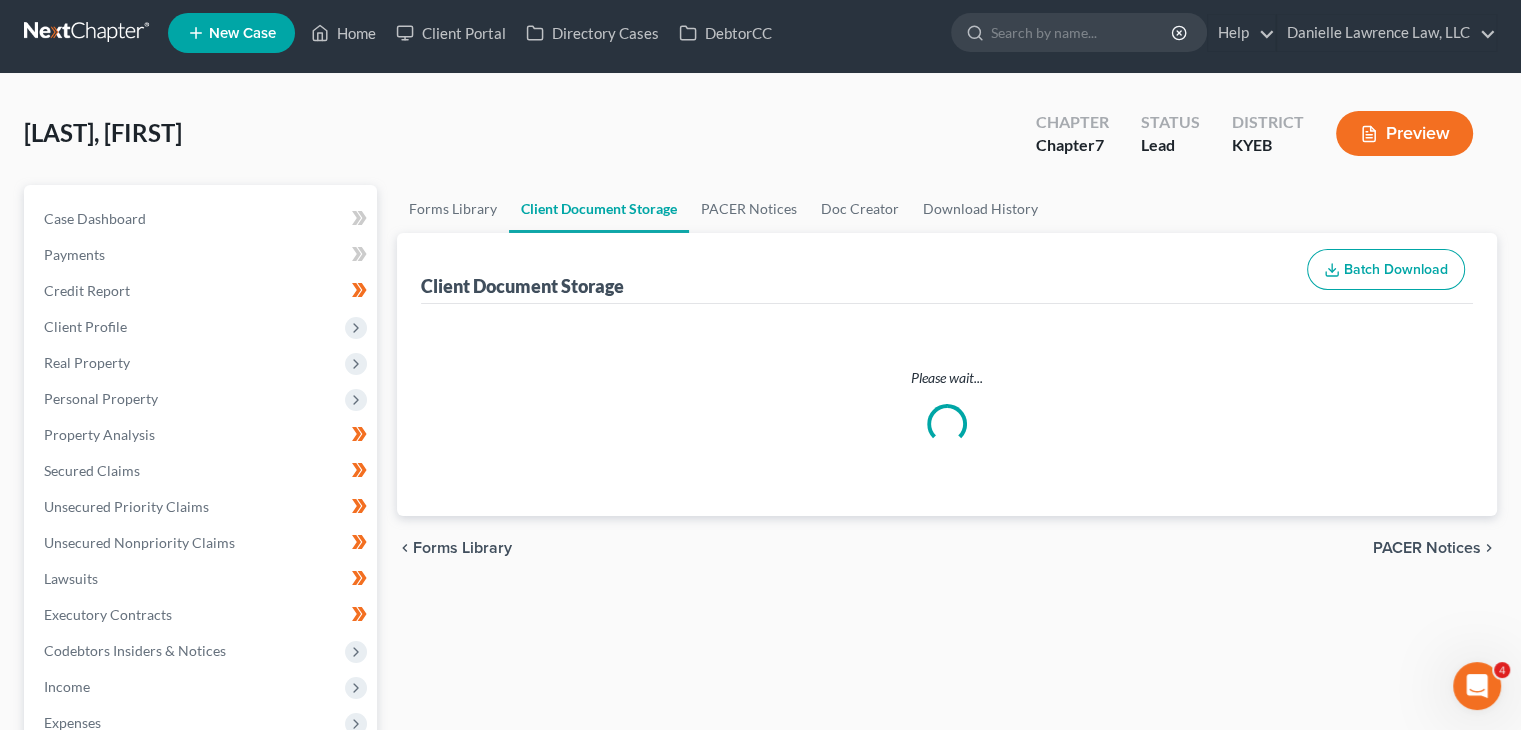 scroll, scrollTop: 0, scrollLeft: 0, axis: both 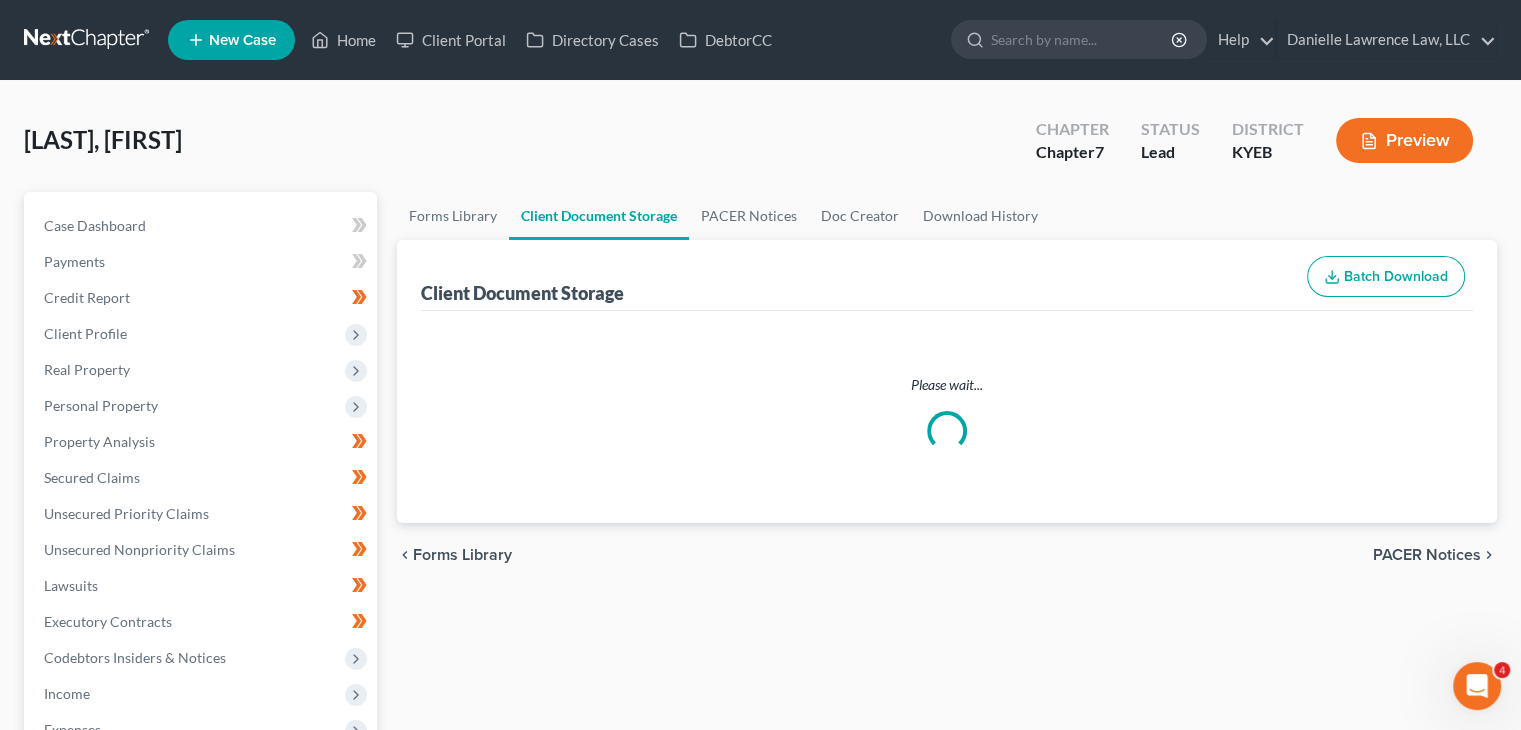 select on "7" 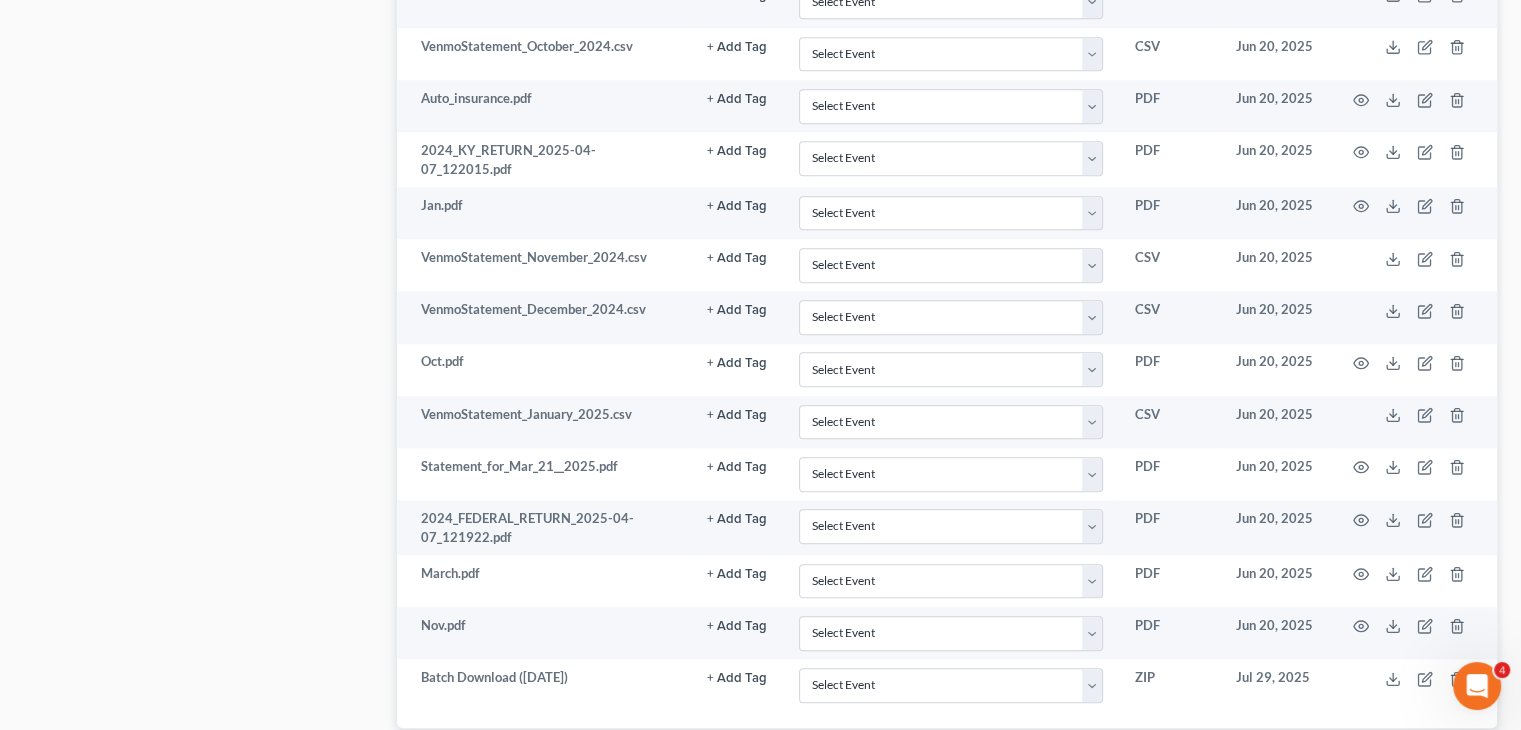 scroll, scrollTop: 2127, scrollLeft: 0, axis: vertical 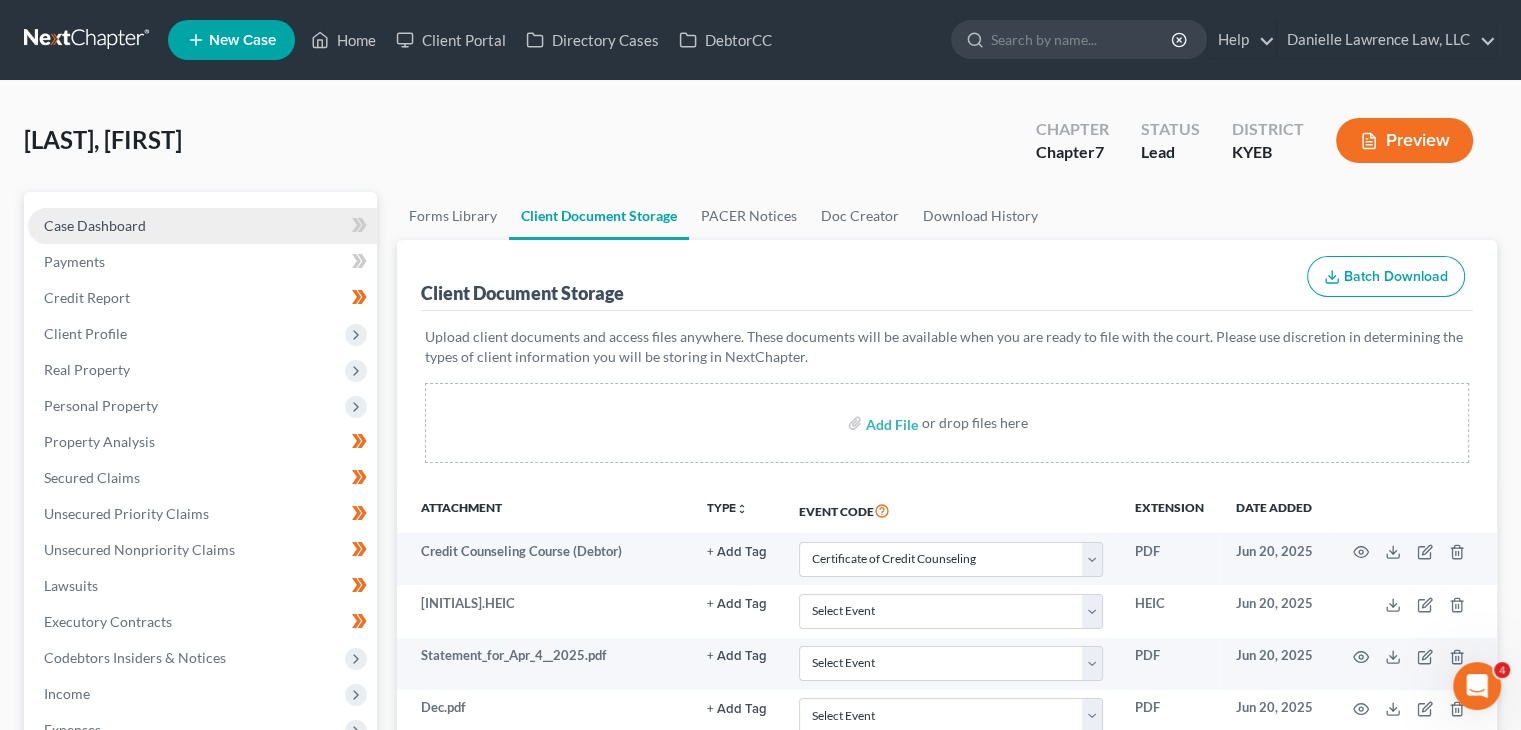 click on "Case Dashboard" at bounding box center (202, 226) 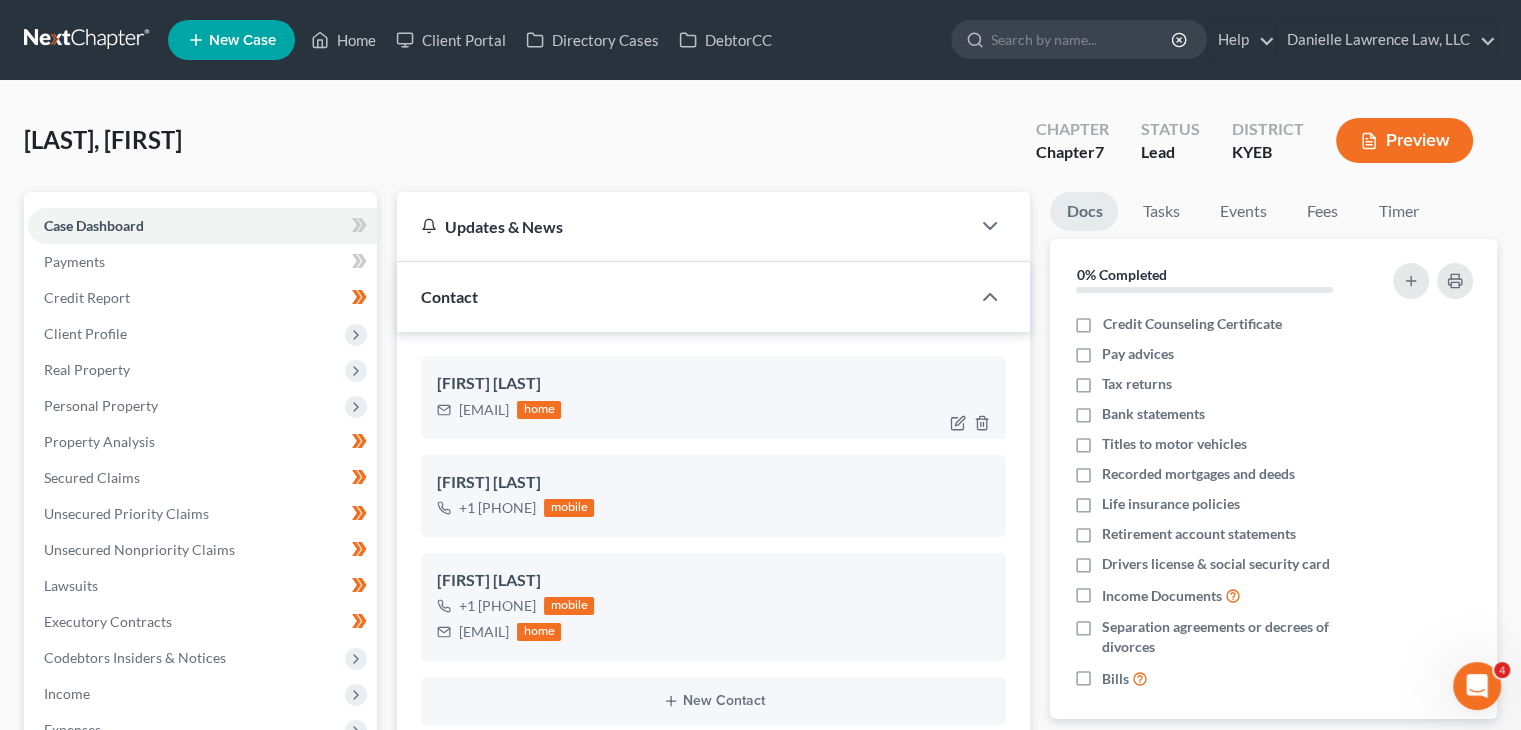 scroll, scrollTop: 72, scrollLeft: 0, axis: vertical 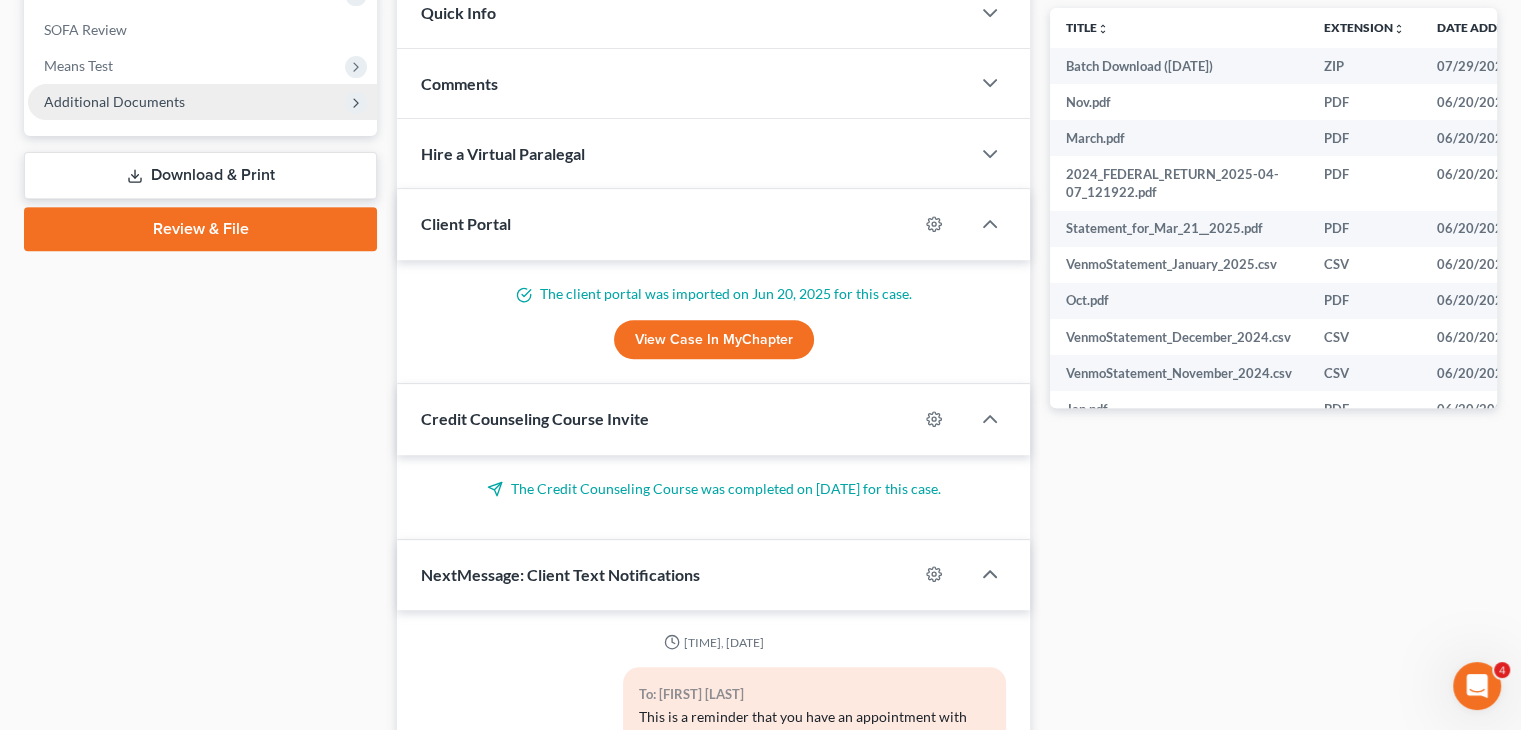 click on "Additional Documents" at bounding box center (202, 102) 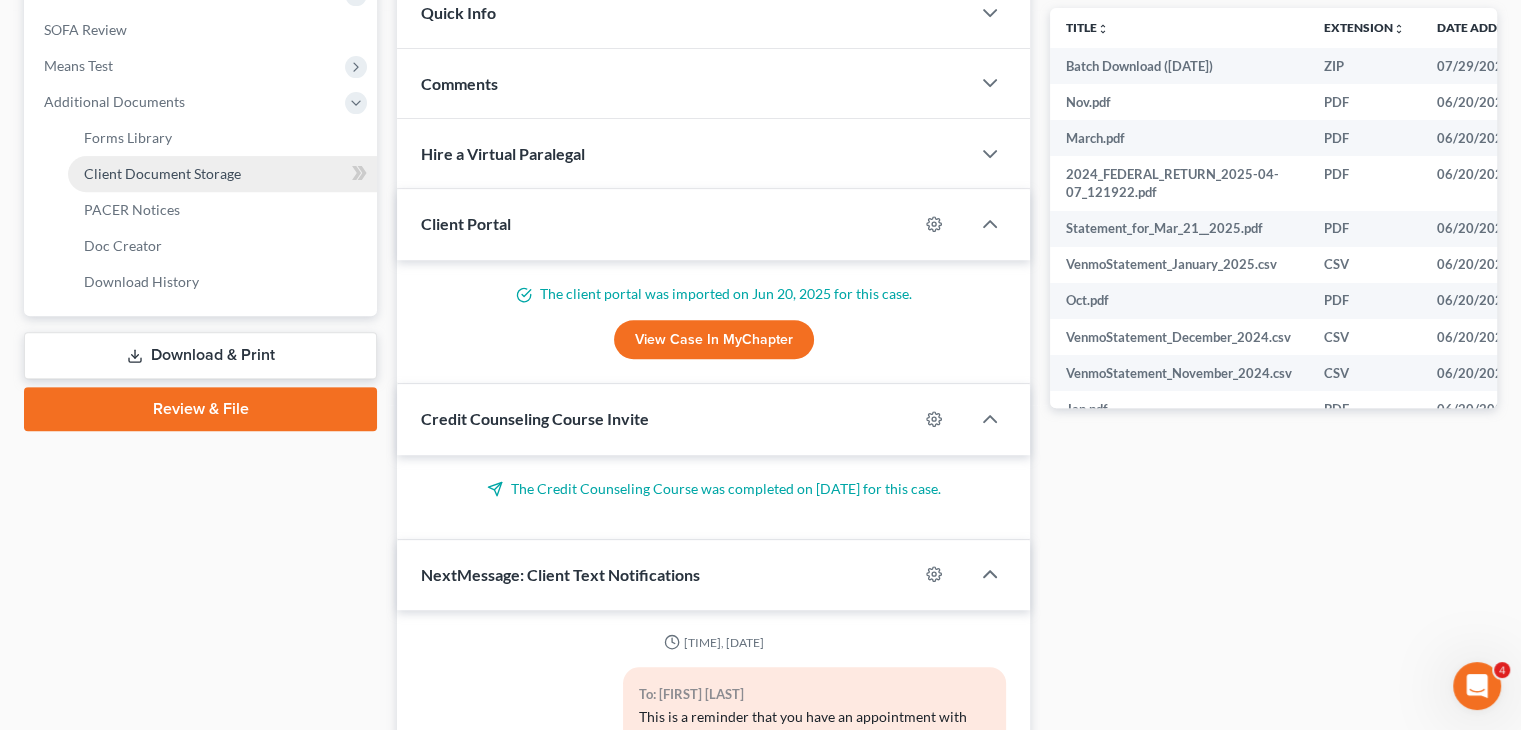 click on "Client Document Storage" at bounding box center (162, 173) 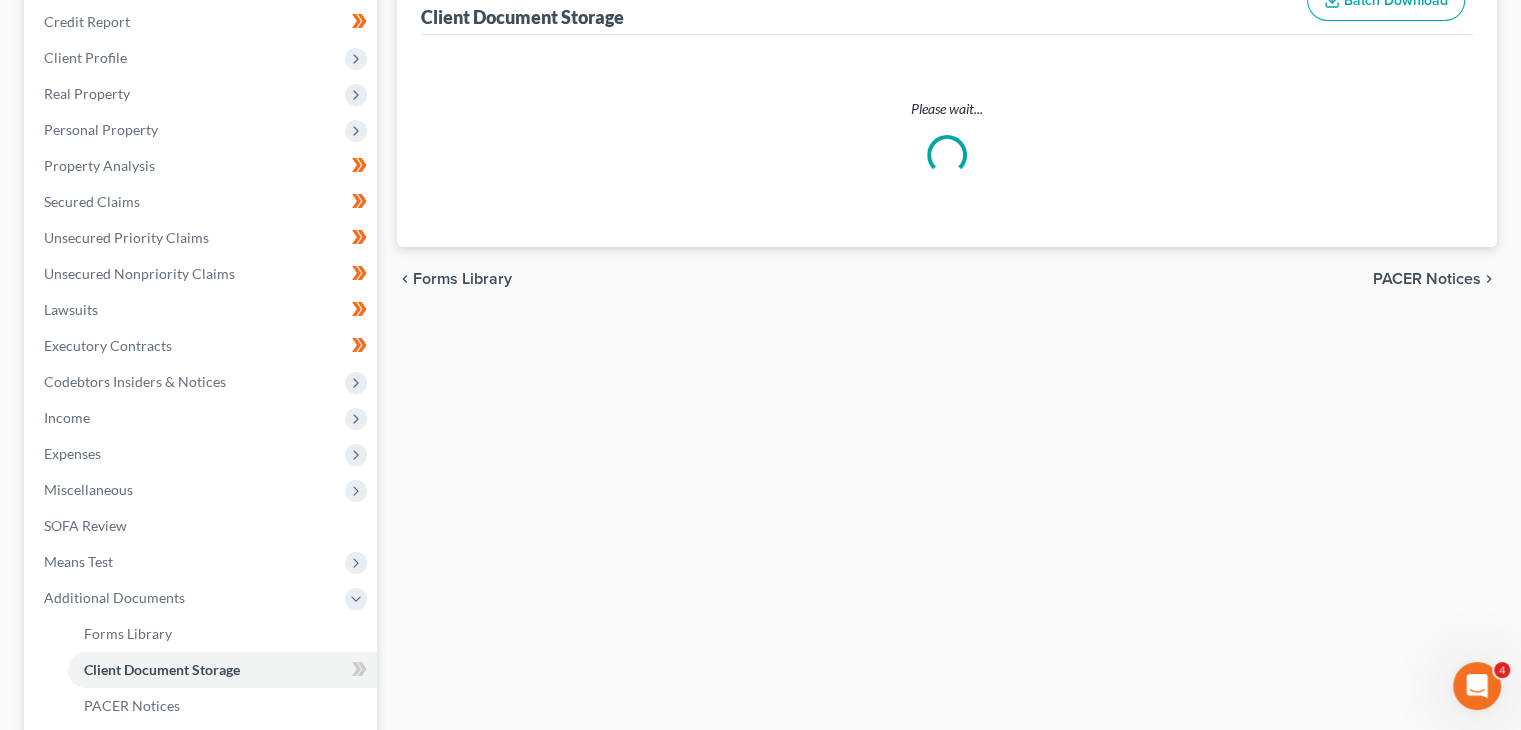 select on "7" 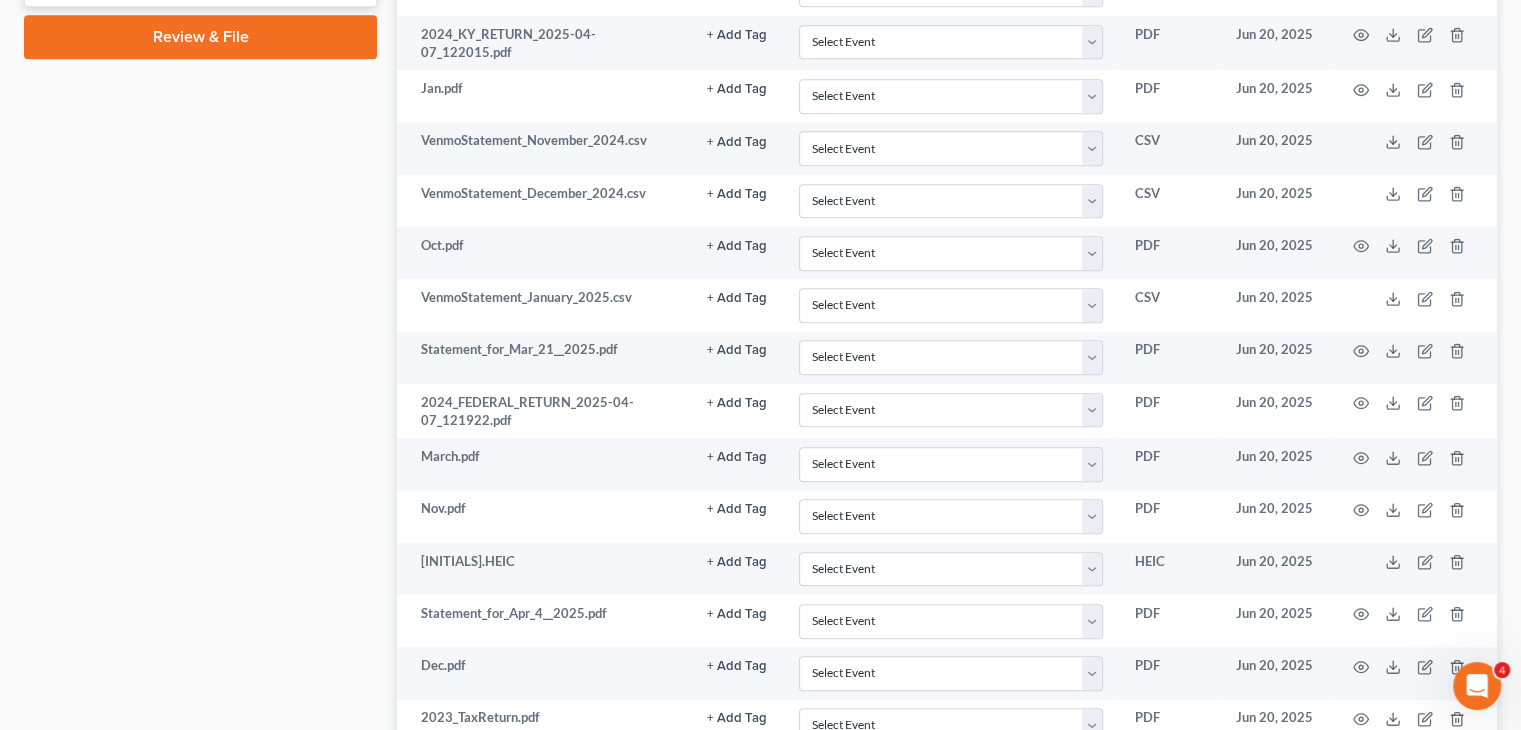 scroll, scrollTop: 0, scrollLeft: 0, axis: both 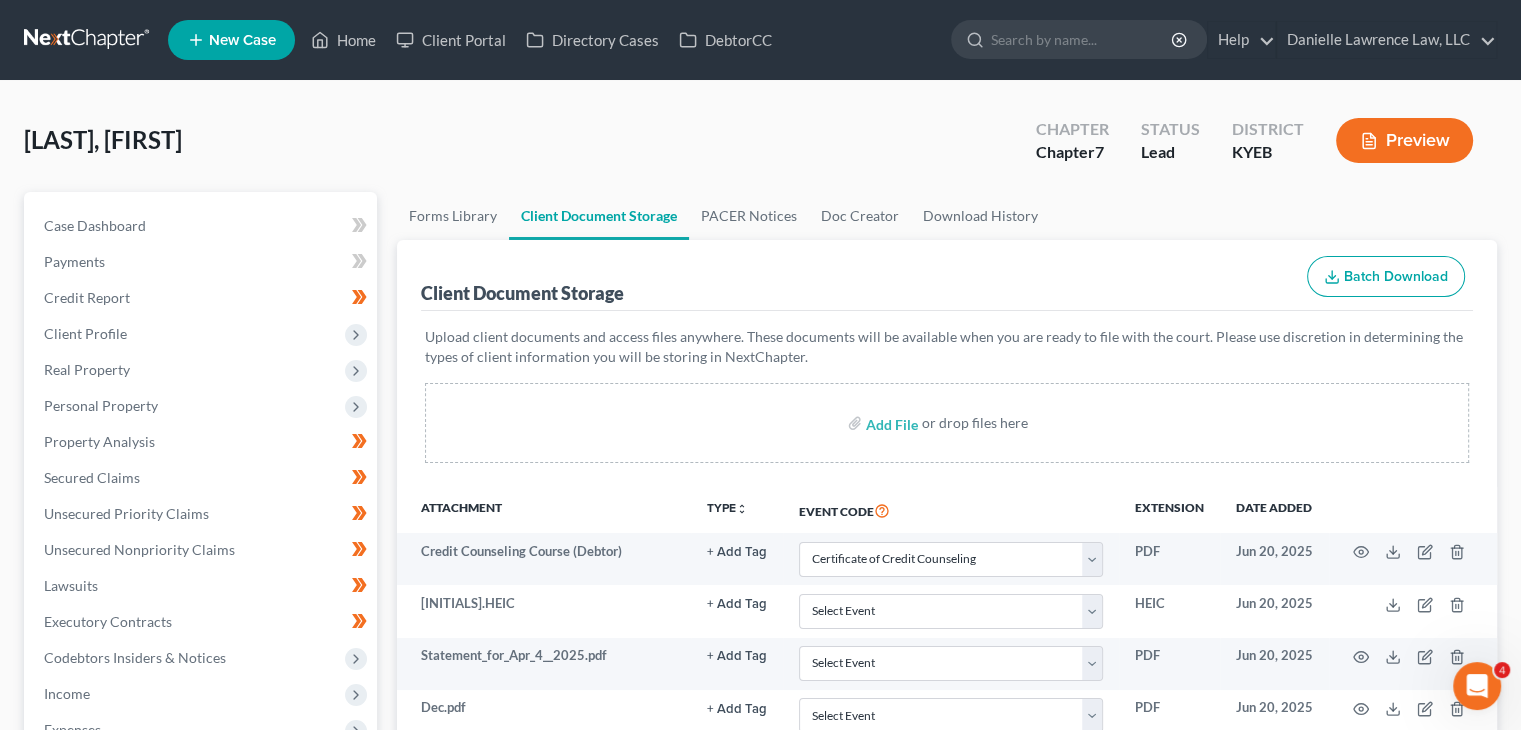click on "Home New Case Client Portal Directory Cases DebtorCC Danielle Lawrence Law, LLC david@dlawbk.com My Account Settings Plan + Billing Account Add-Ons Upgrade to Whoa Help Center Webinars Training Videos What's new Log out New Case Home Client Portal Directory Cases DebtorCC         - No Result - See all results Or Press Enter... Help Help Center Webinars Training Videos What's new Danielle Lawrence Law, LLC Danielle Lawrence Law, LLC david@dlawbk.com My Account Settings Plan + Billing Account Add-Ons Upgrade to Whoa Log out" at bounding box center [760, 40] 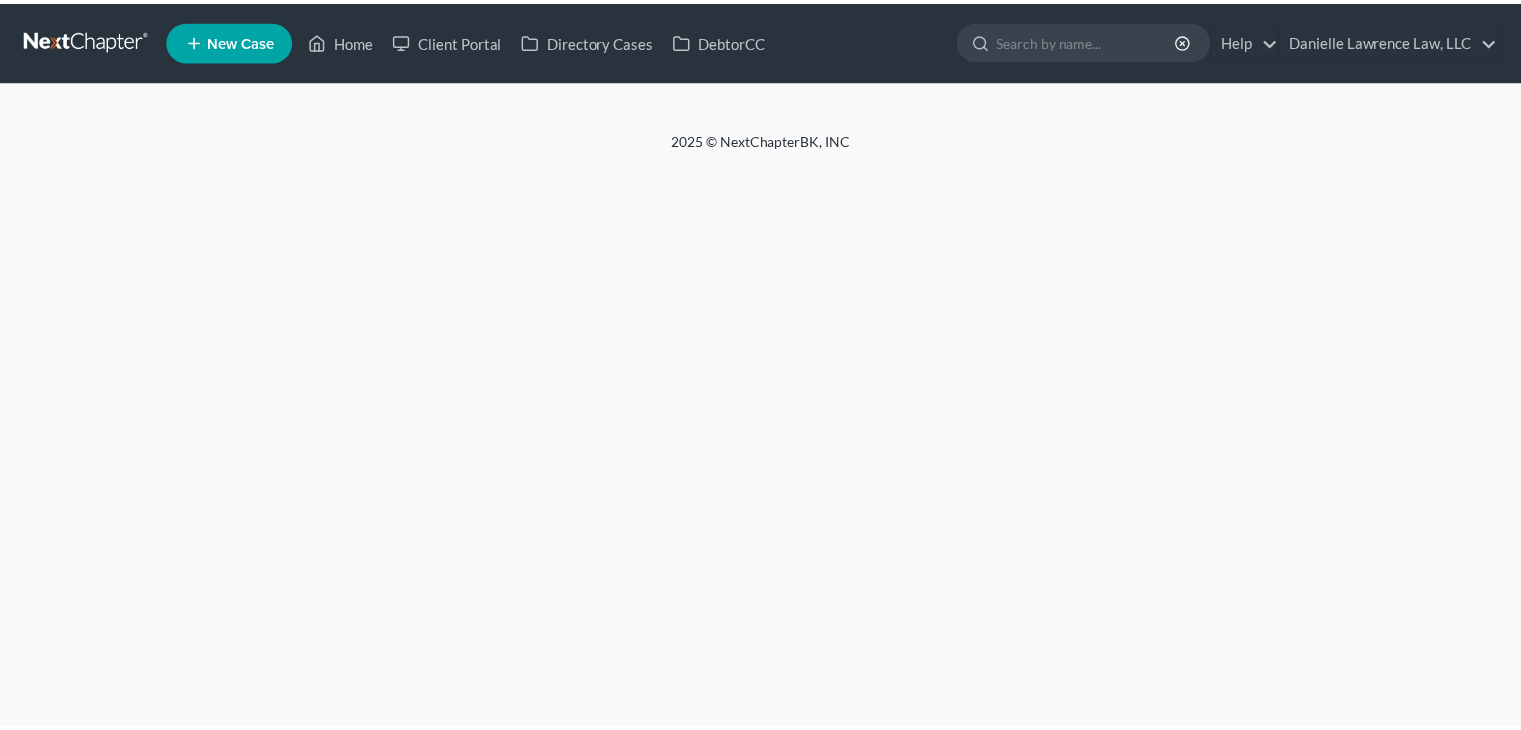 scroll, scrollTop: 0, scrollLeft: 0, axis: both 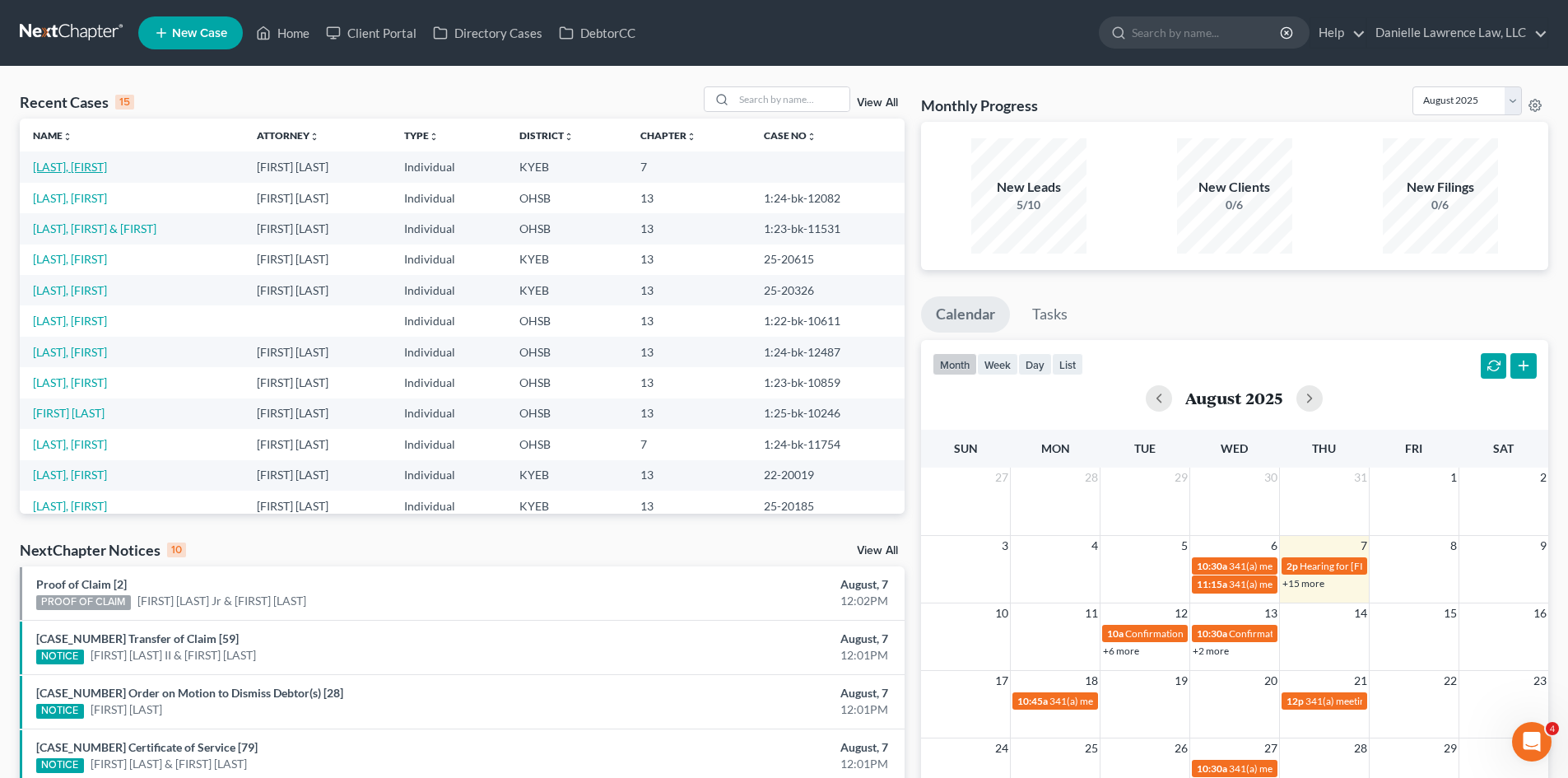 click on "[LAST], [FIRST]" at bounding box center (70, 166) 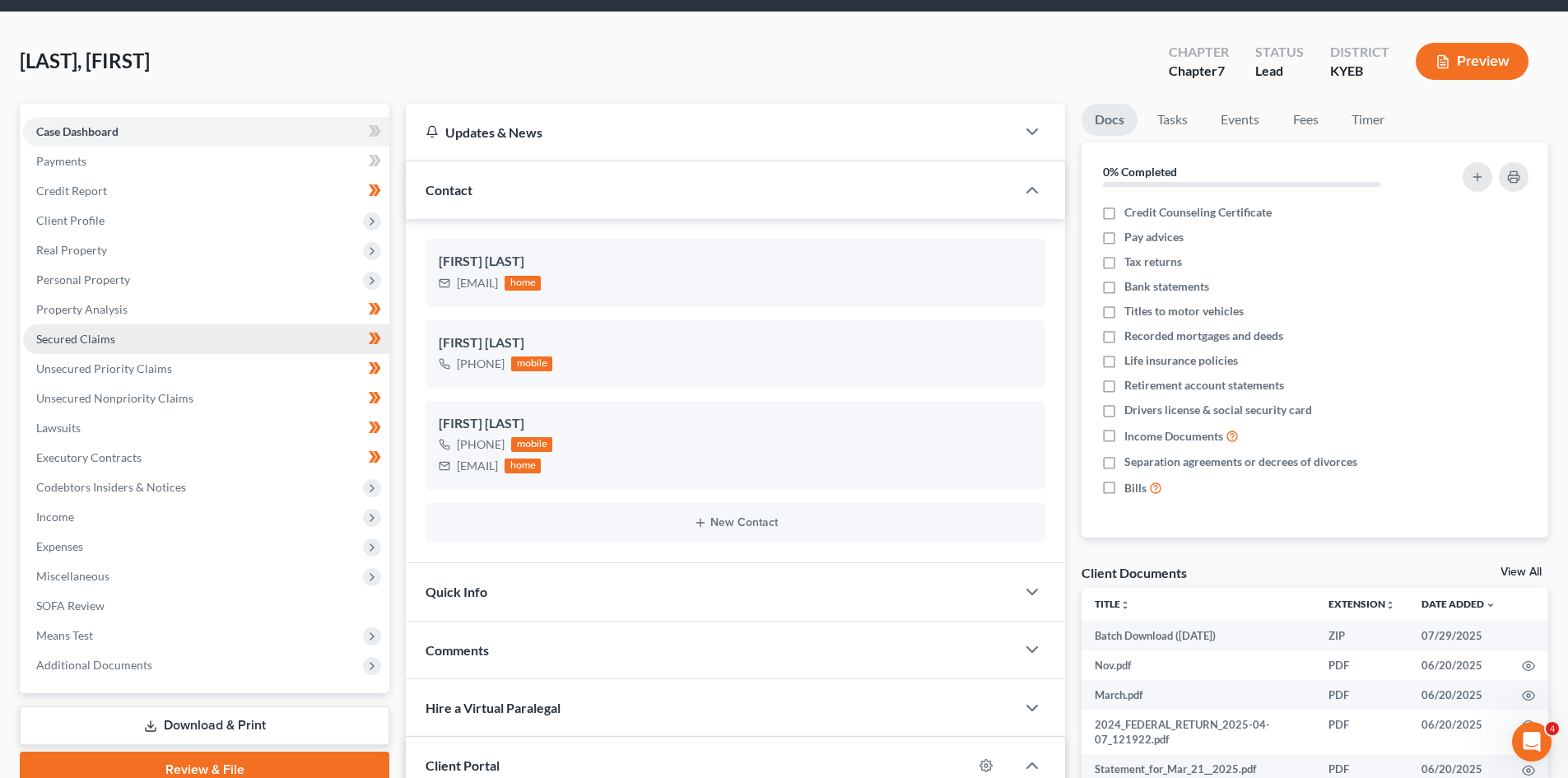 scroll, scrollTop: 56, scrollLeft: 0, axis: vertical 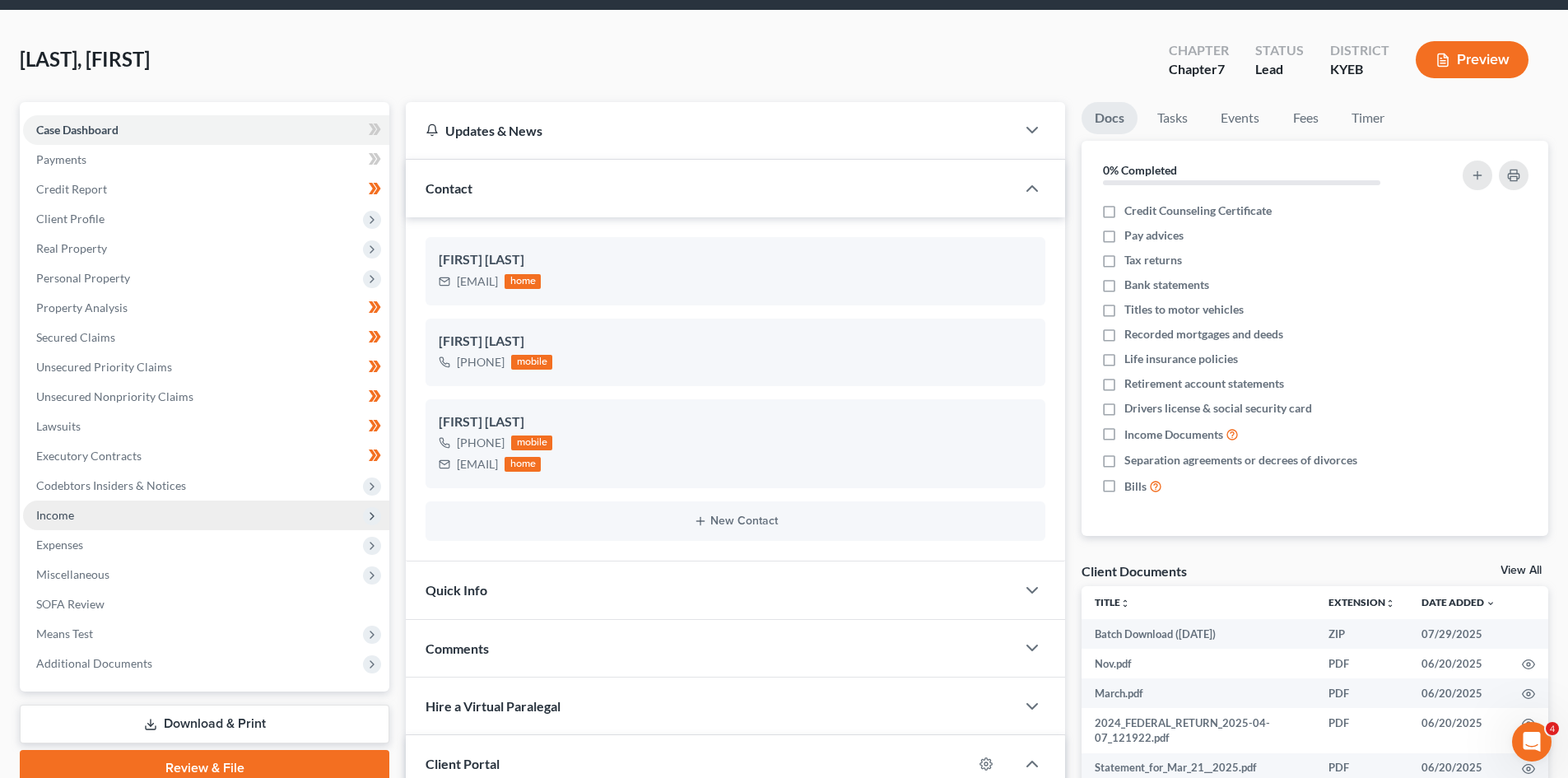 click on "Income" at bounding box center [206, 515] 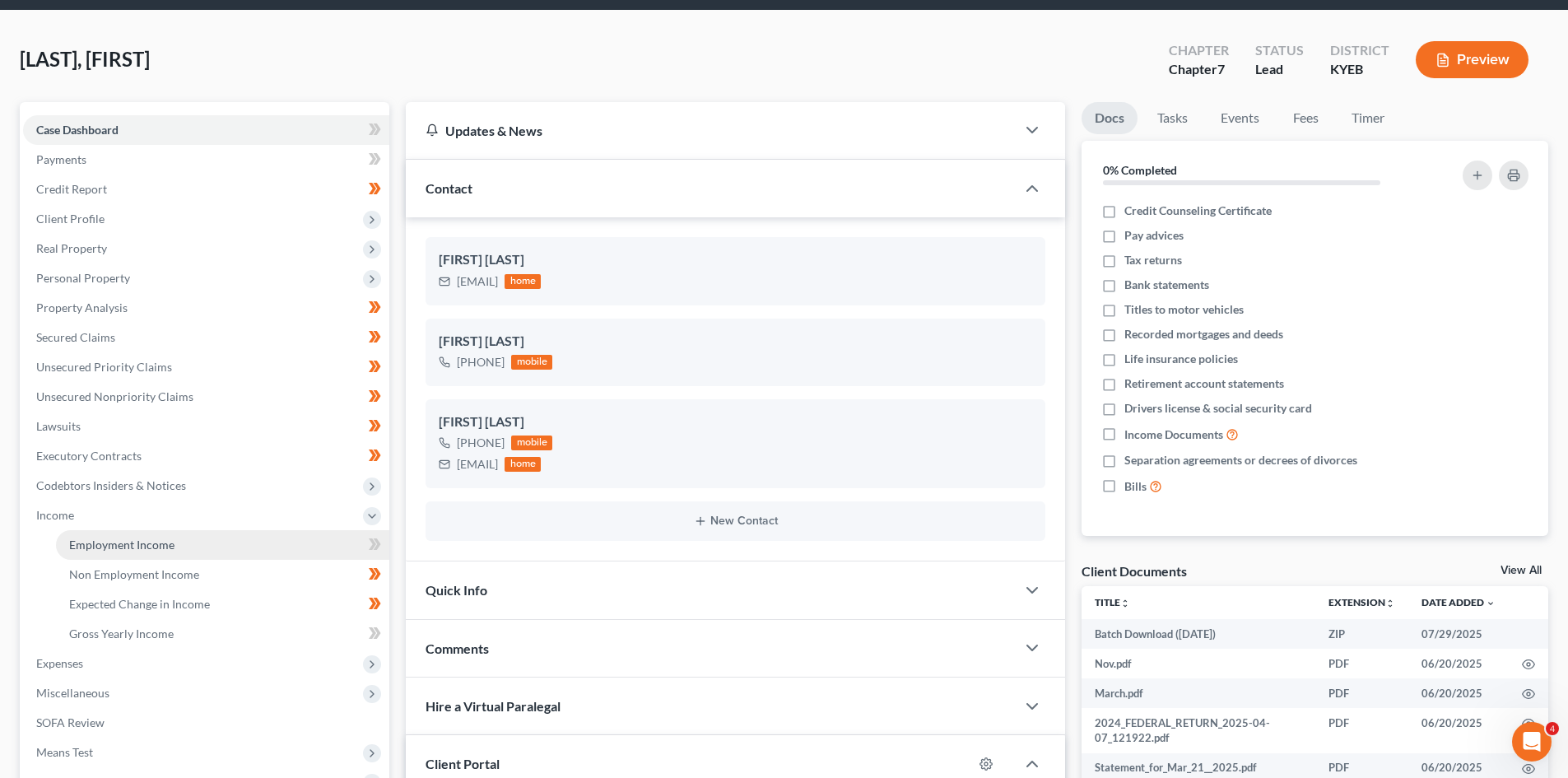 click on "Employment Income" at bounding box center [122, 544] 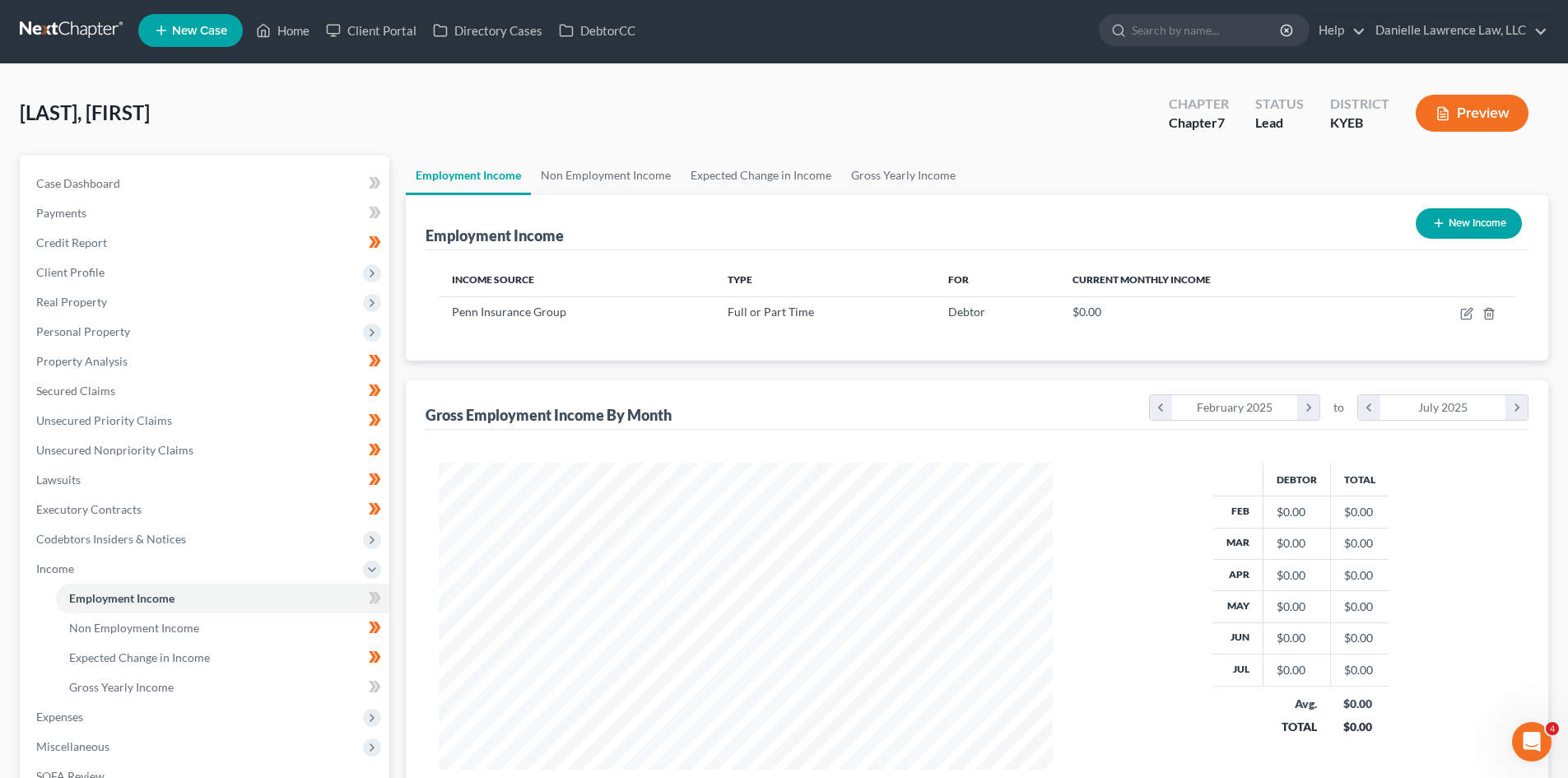 scroll, scrollTop: 0, scrollLeft: 0, axis: both 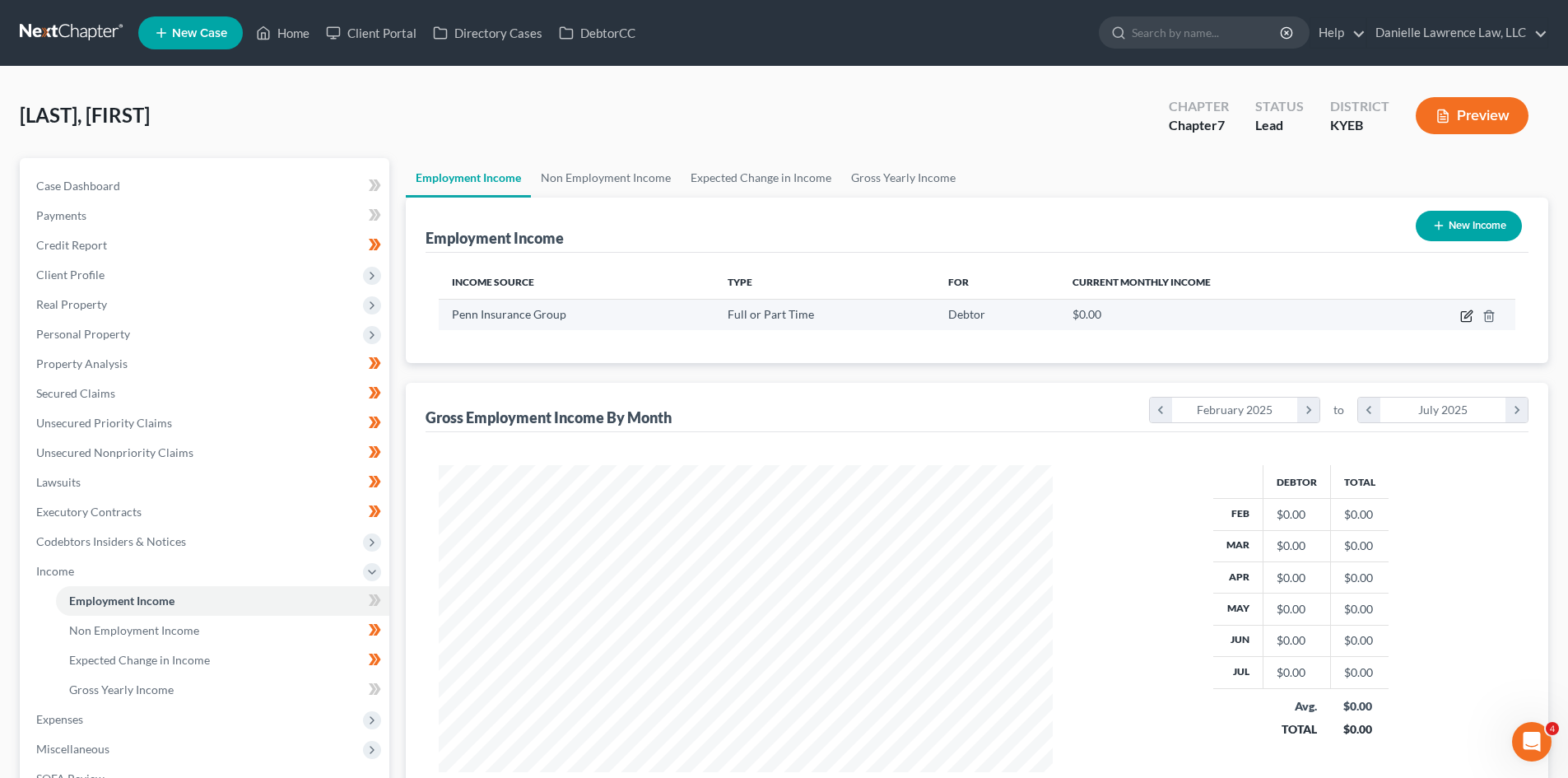 click 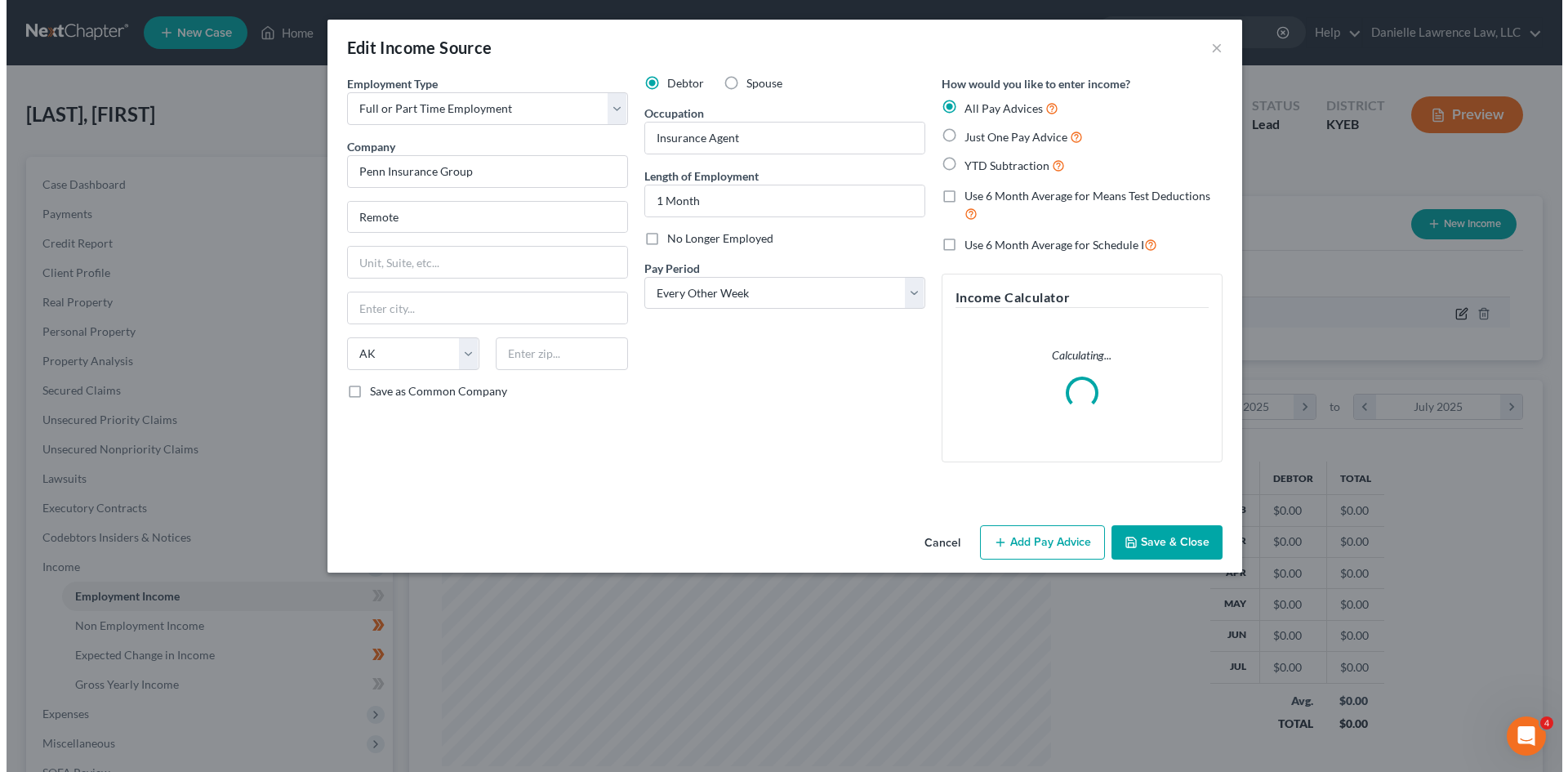 scroll, scrollTop: 816624, scrollLeft: 816019, axis: both 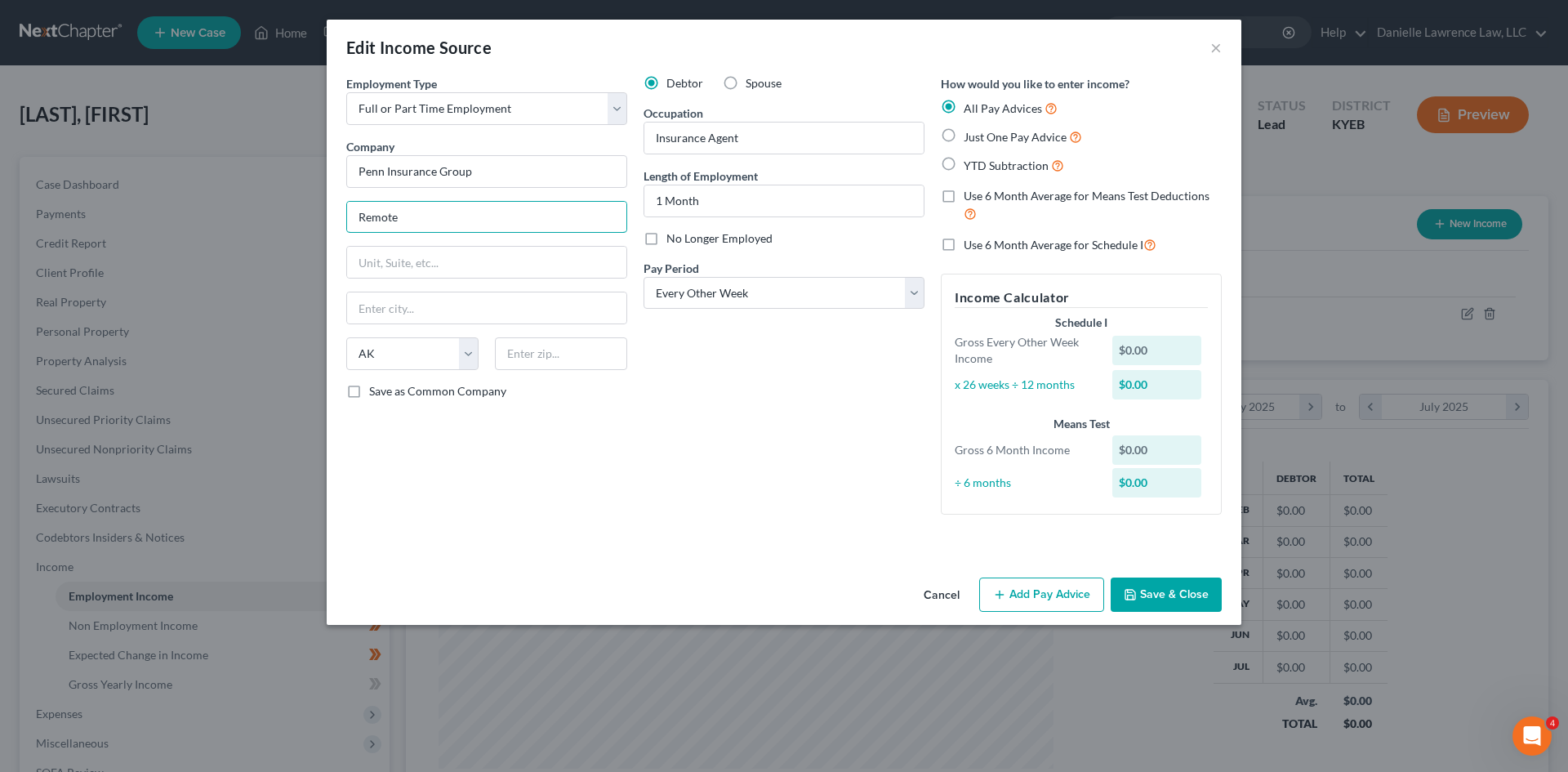 drag, startPoint x: 402, startPoint y: 213, endPoint x: 318, endPoint y: 221, distance: 84.380092 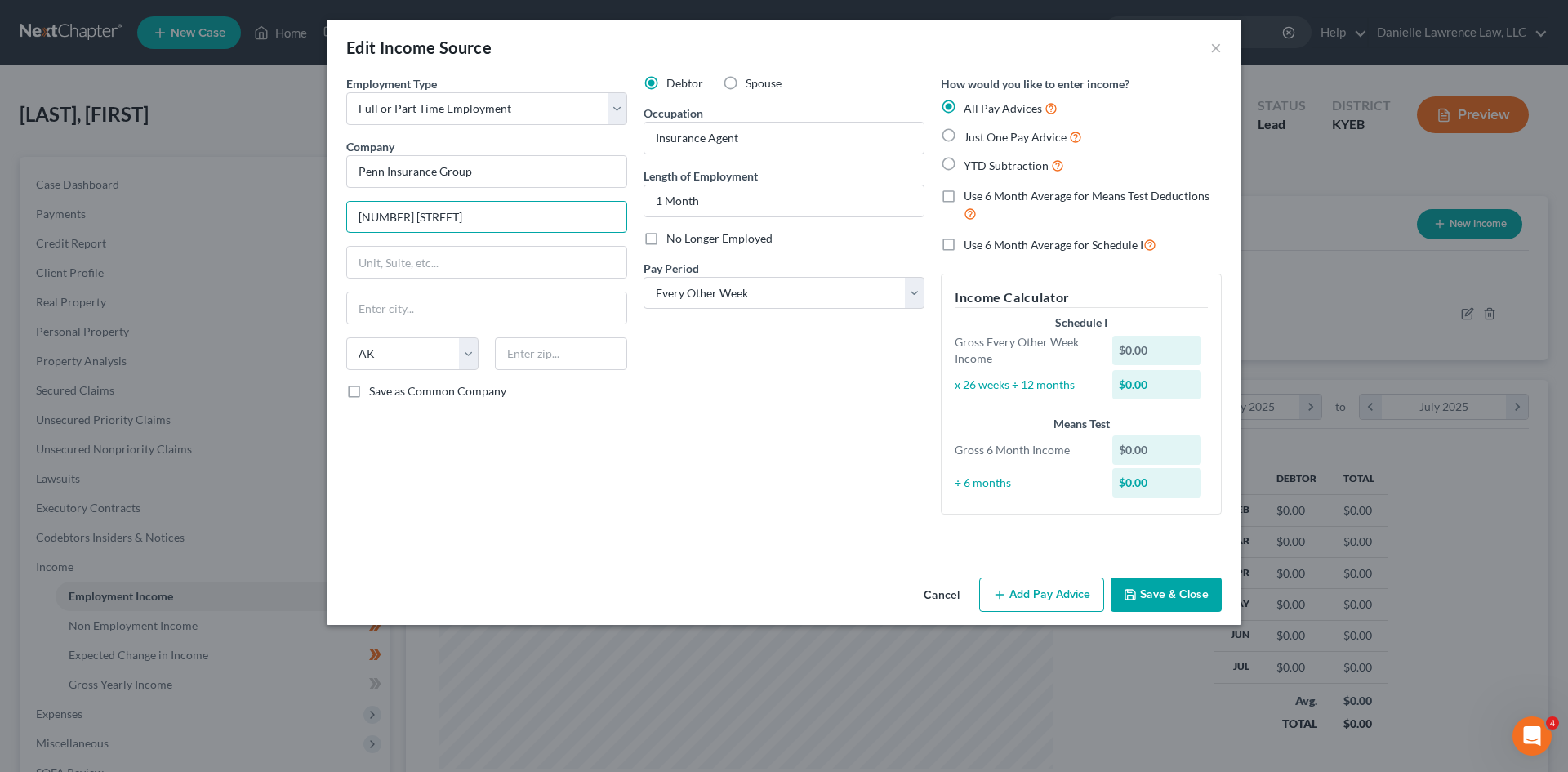 type on "[NUMBER] [STREET]" 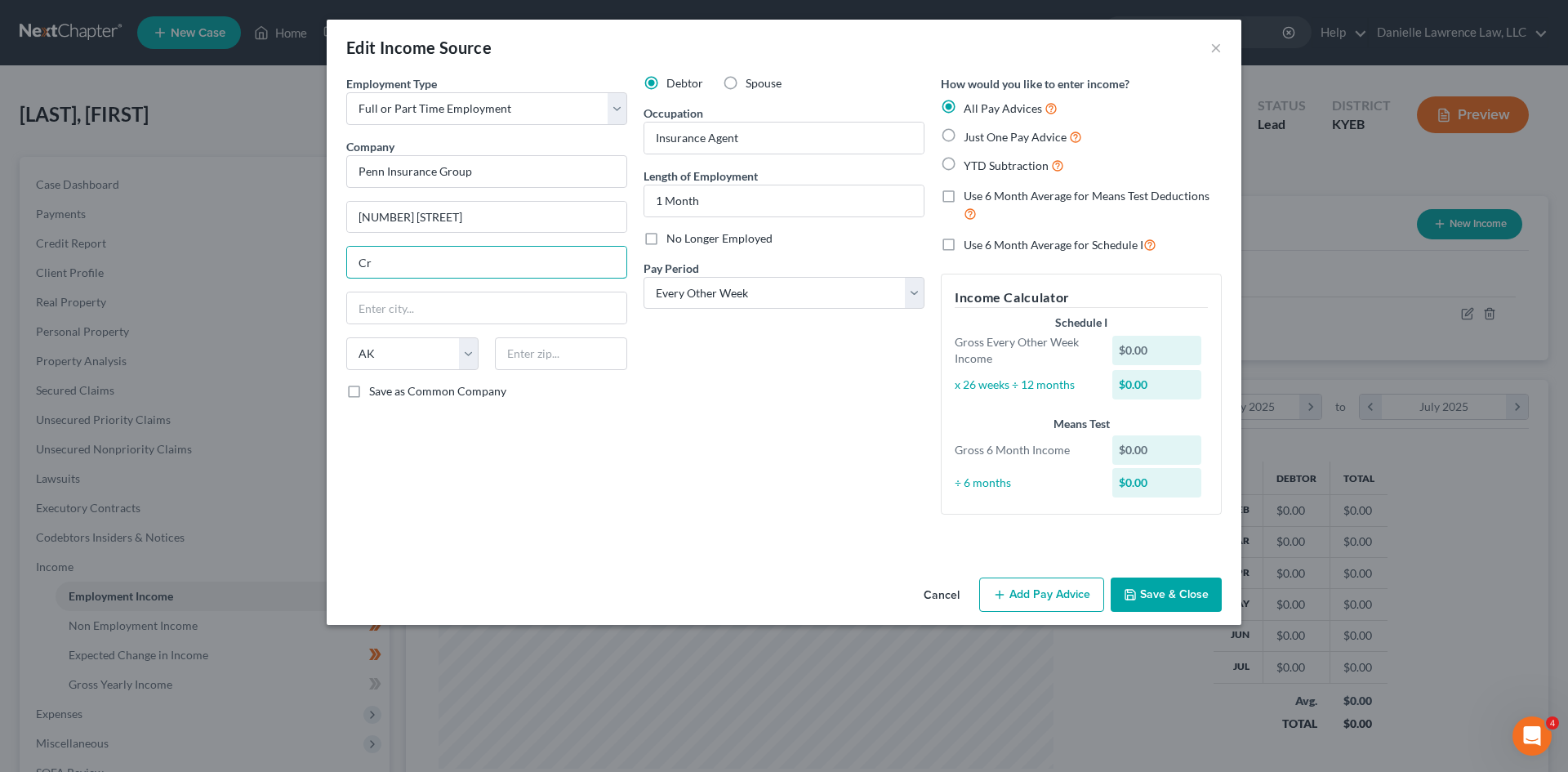 type on "C" 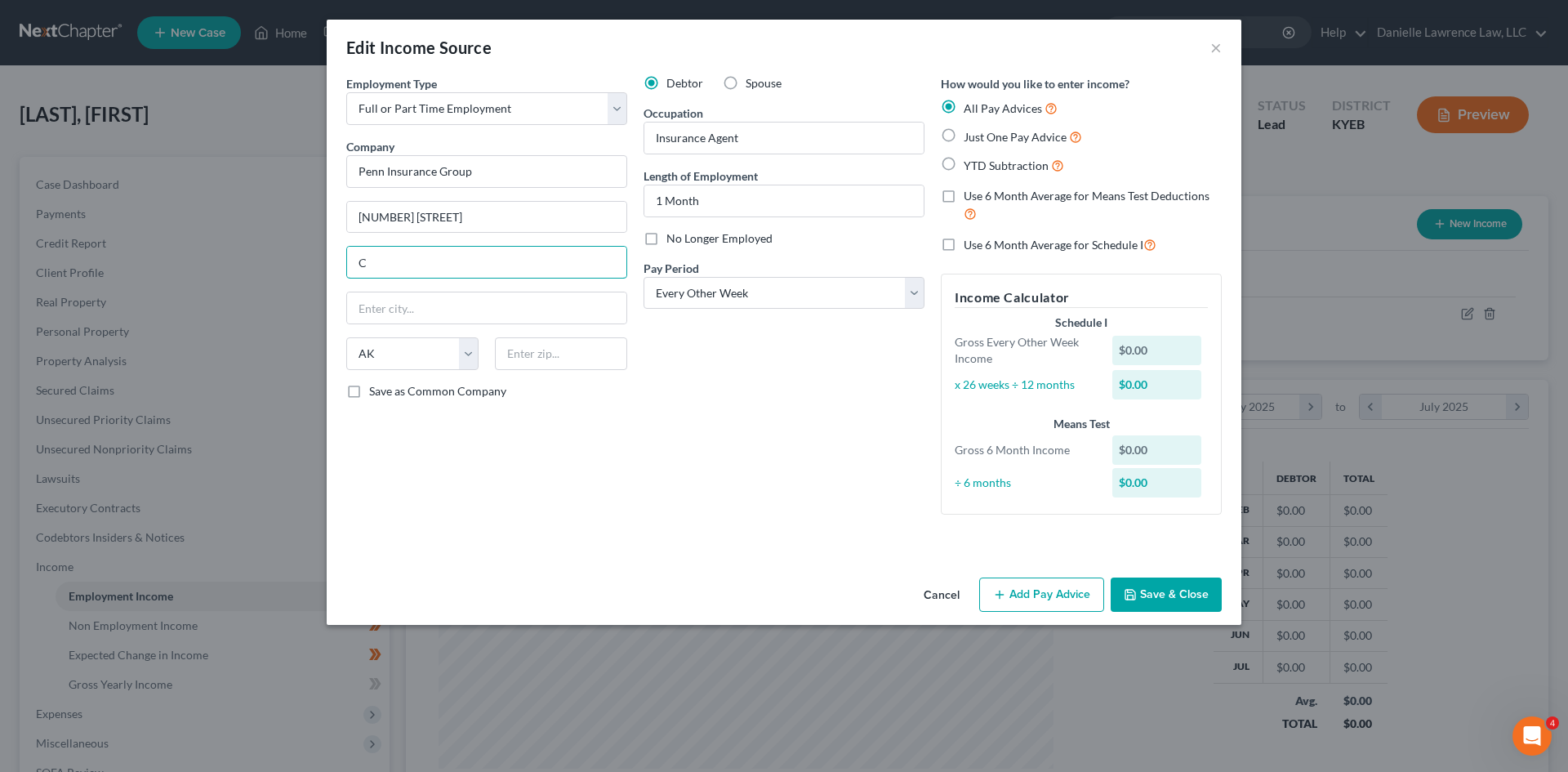 type 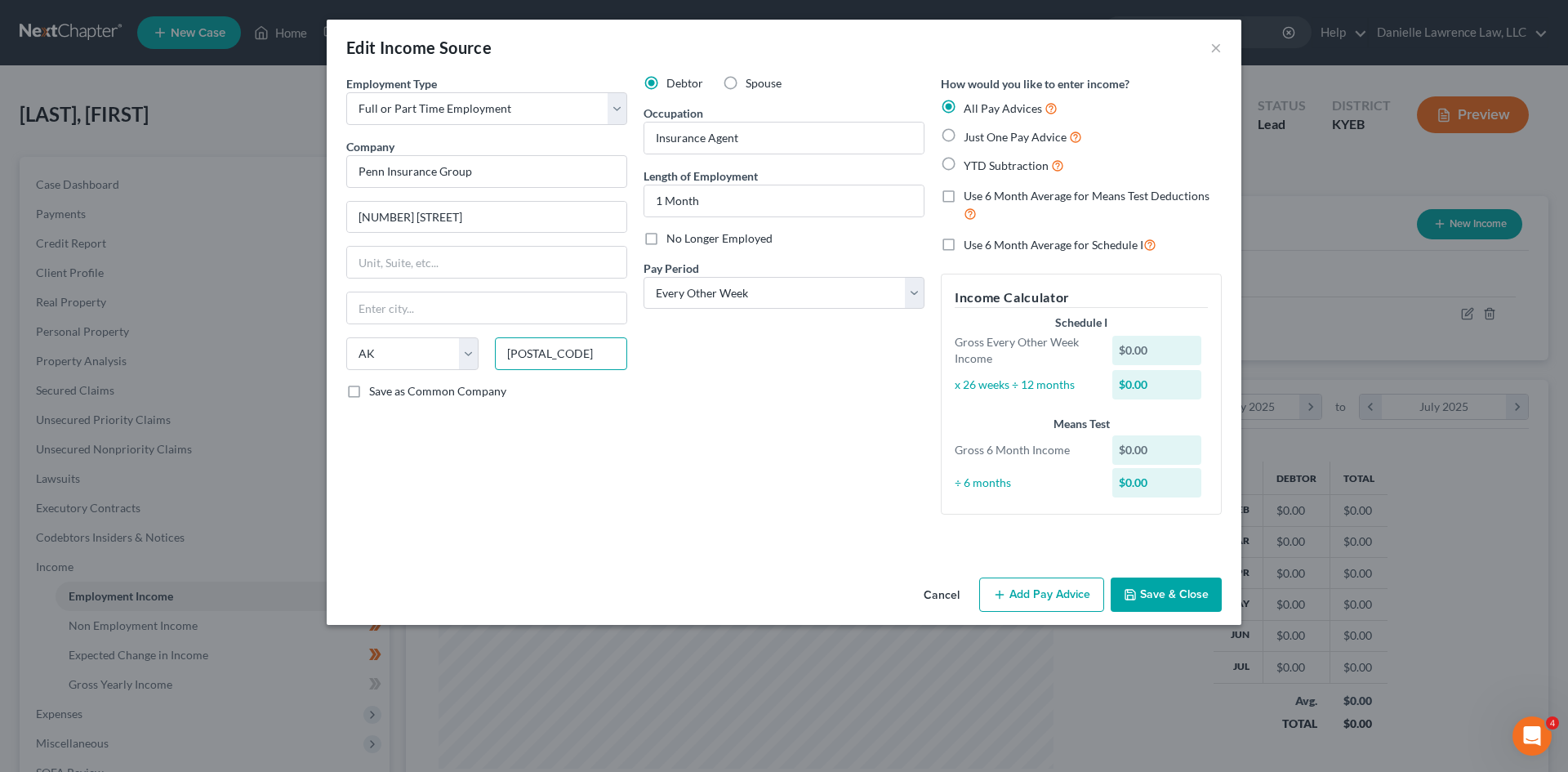 type on "[POSTAL_CODE]" 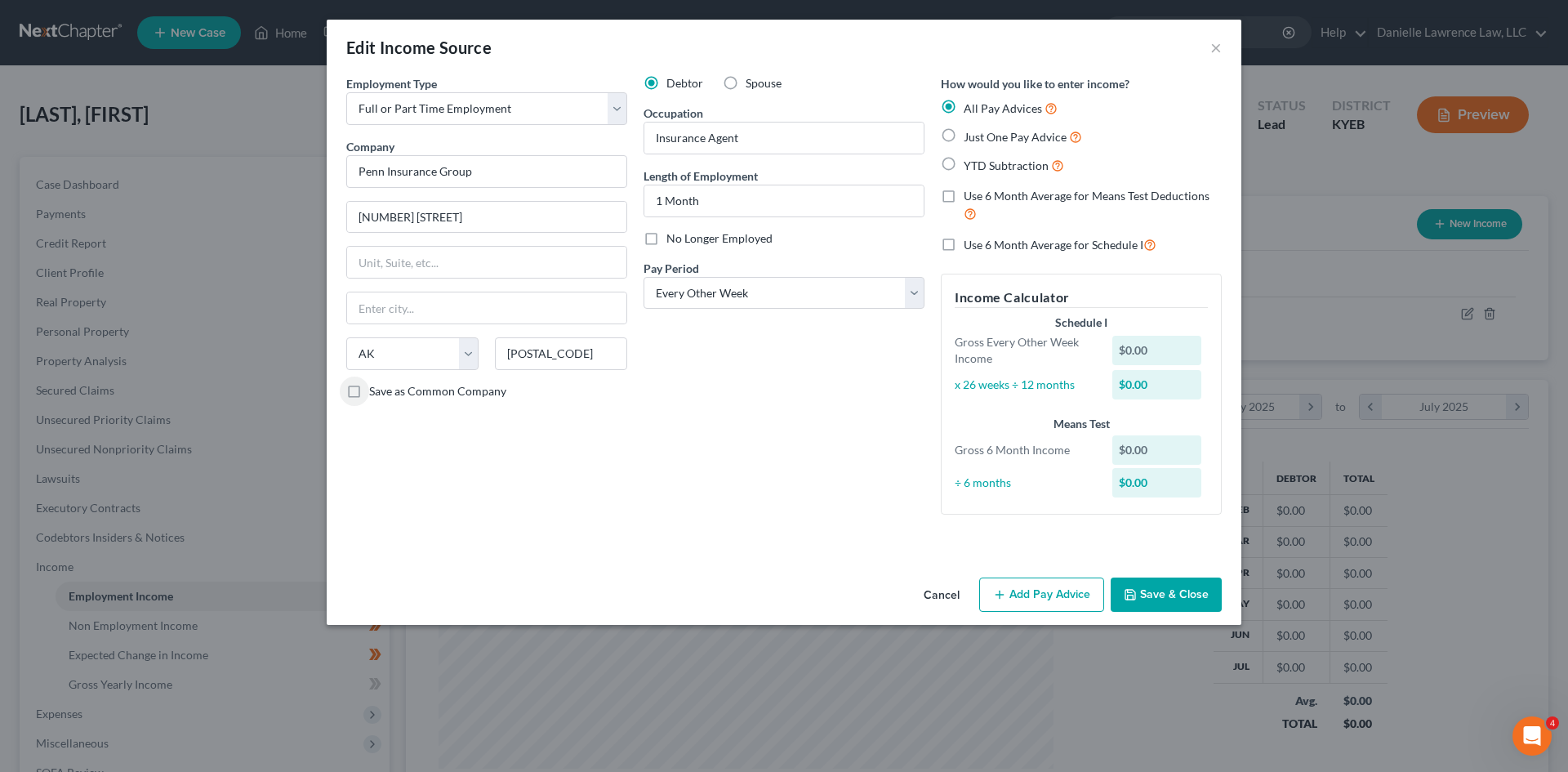 type on "[LAST]" 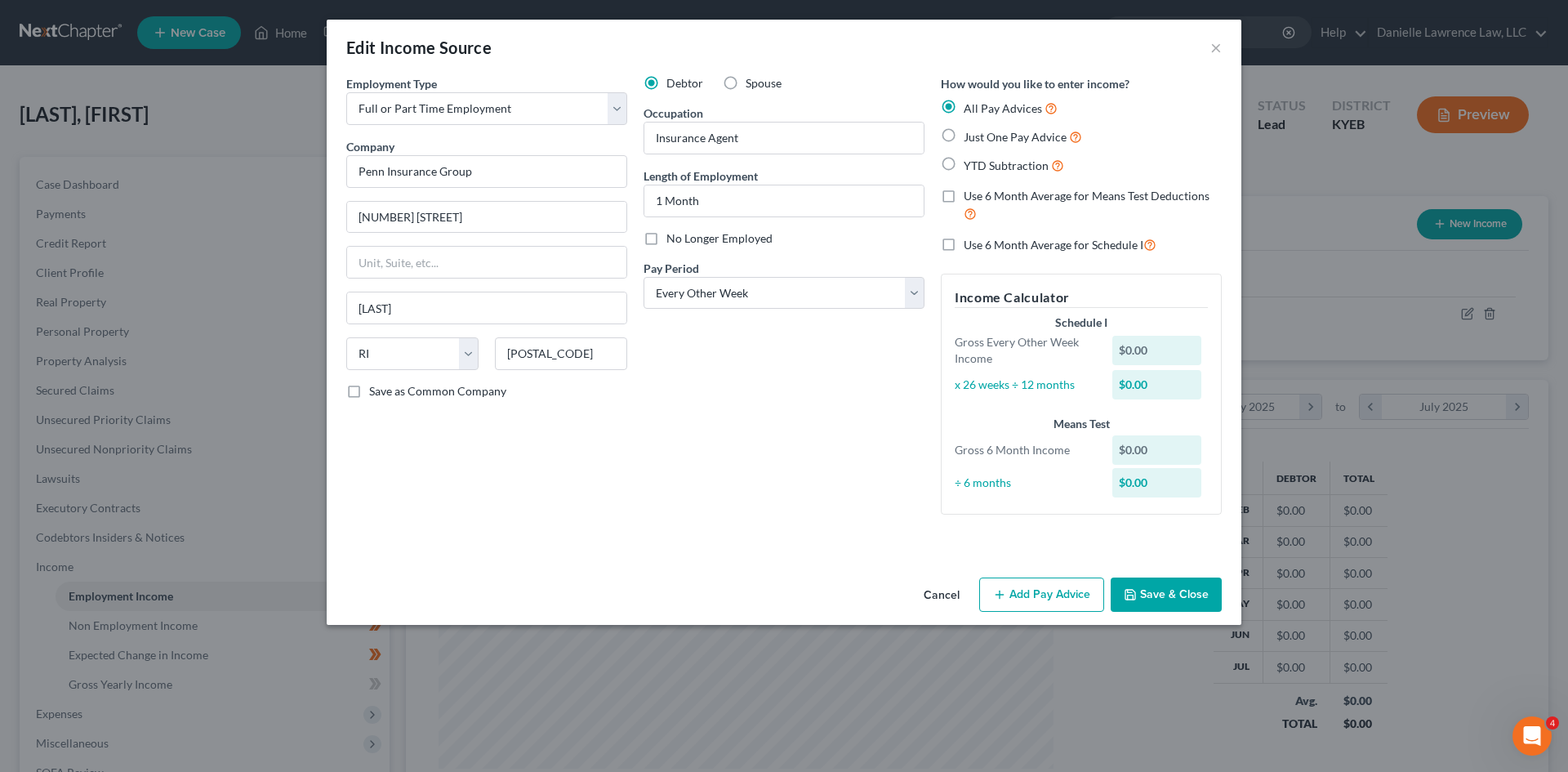 click on "Save & Close" at bounding box center (1166, 595) 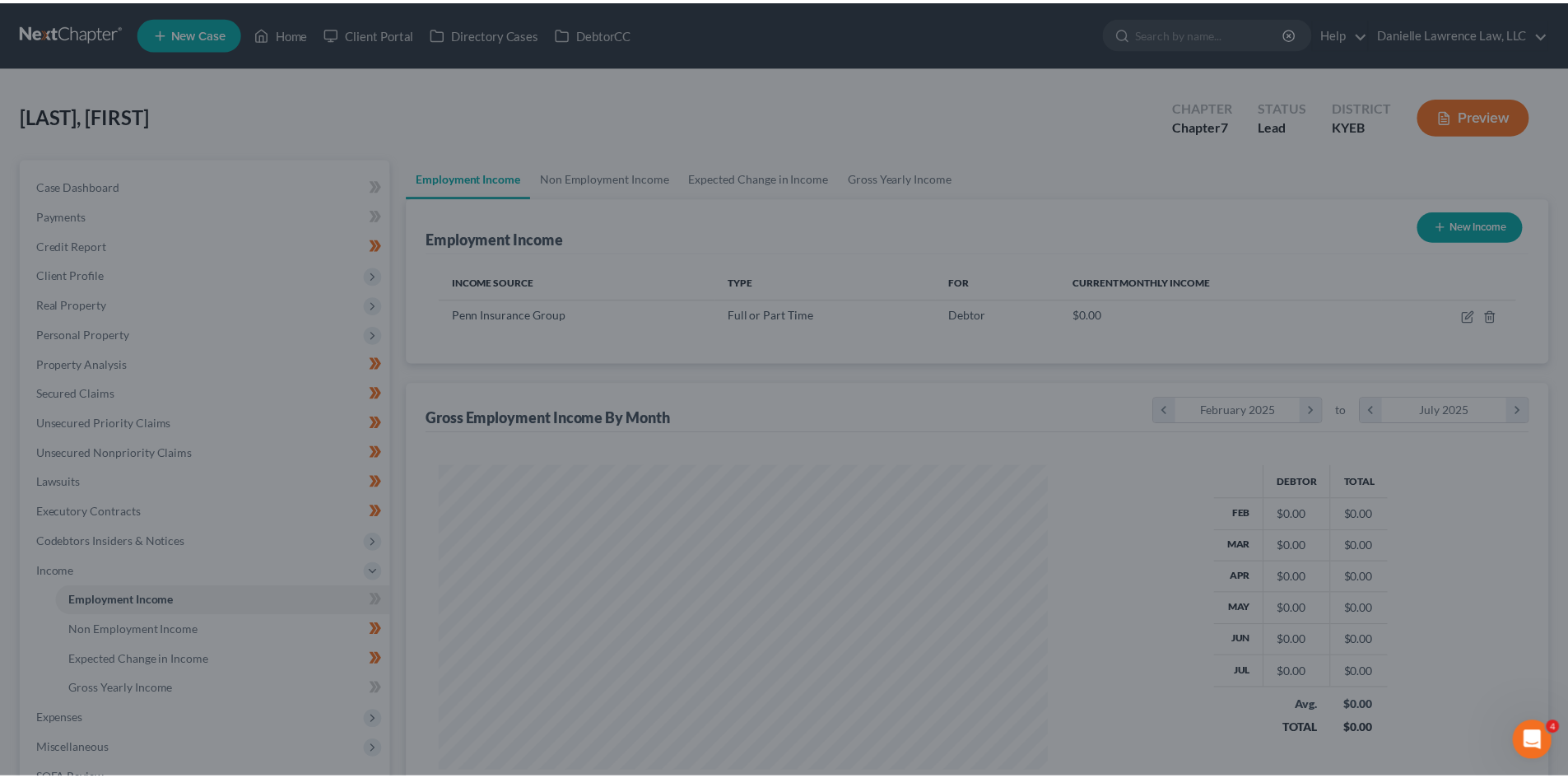 scroll, scrollTop: 307, scrollLeft: 647, axis: both 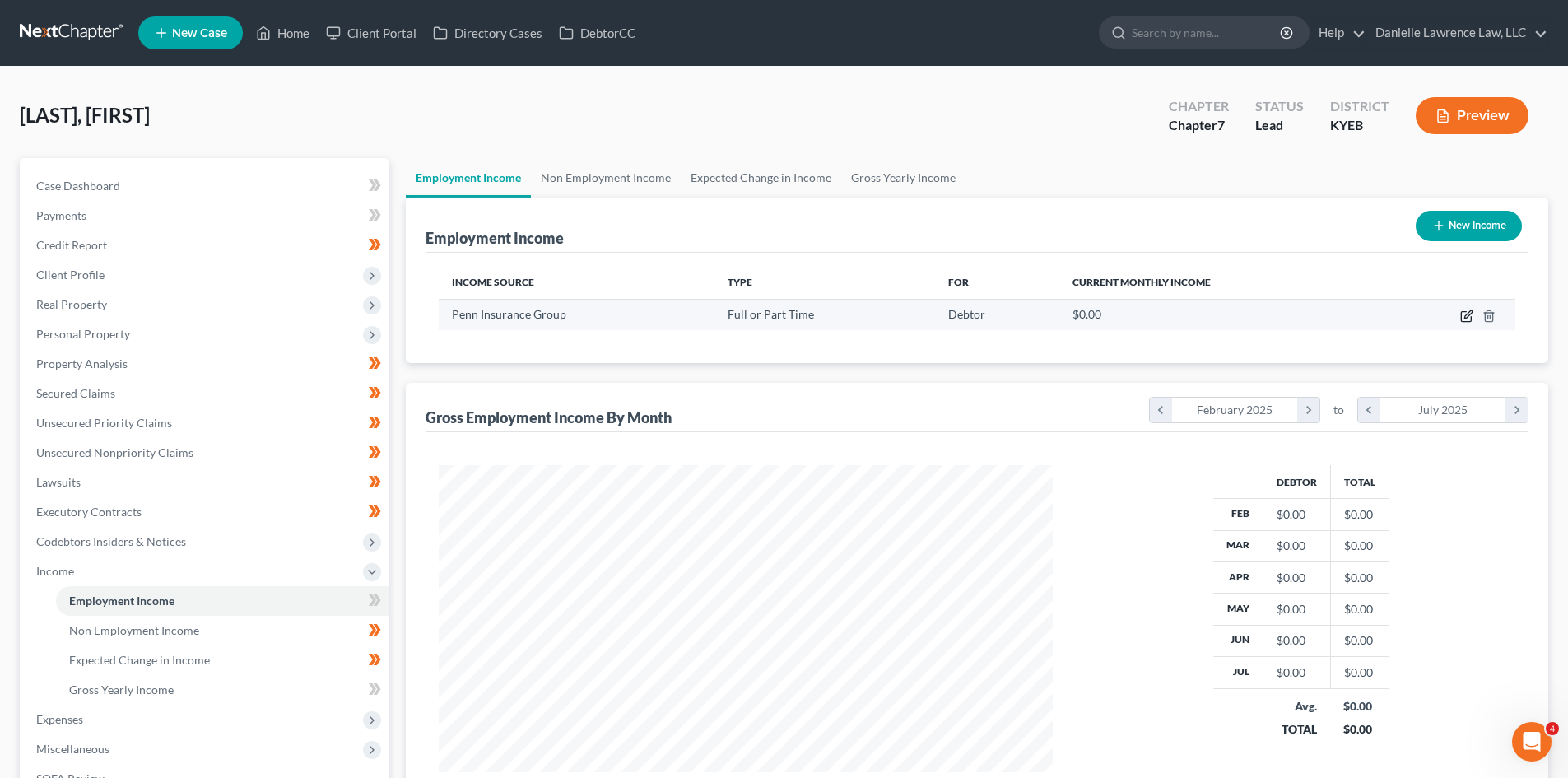 click 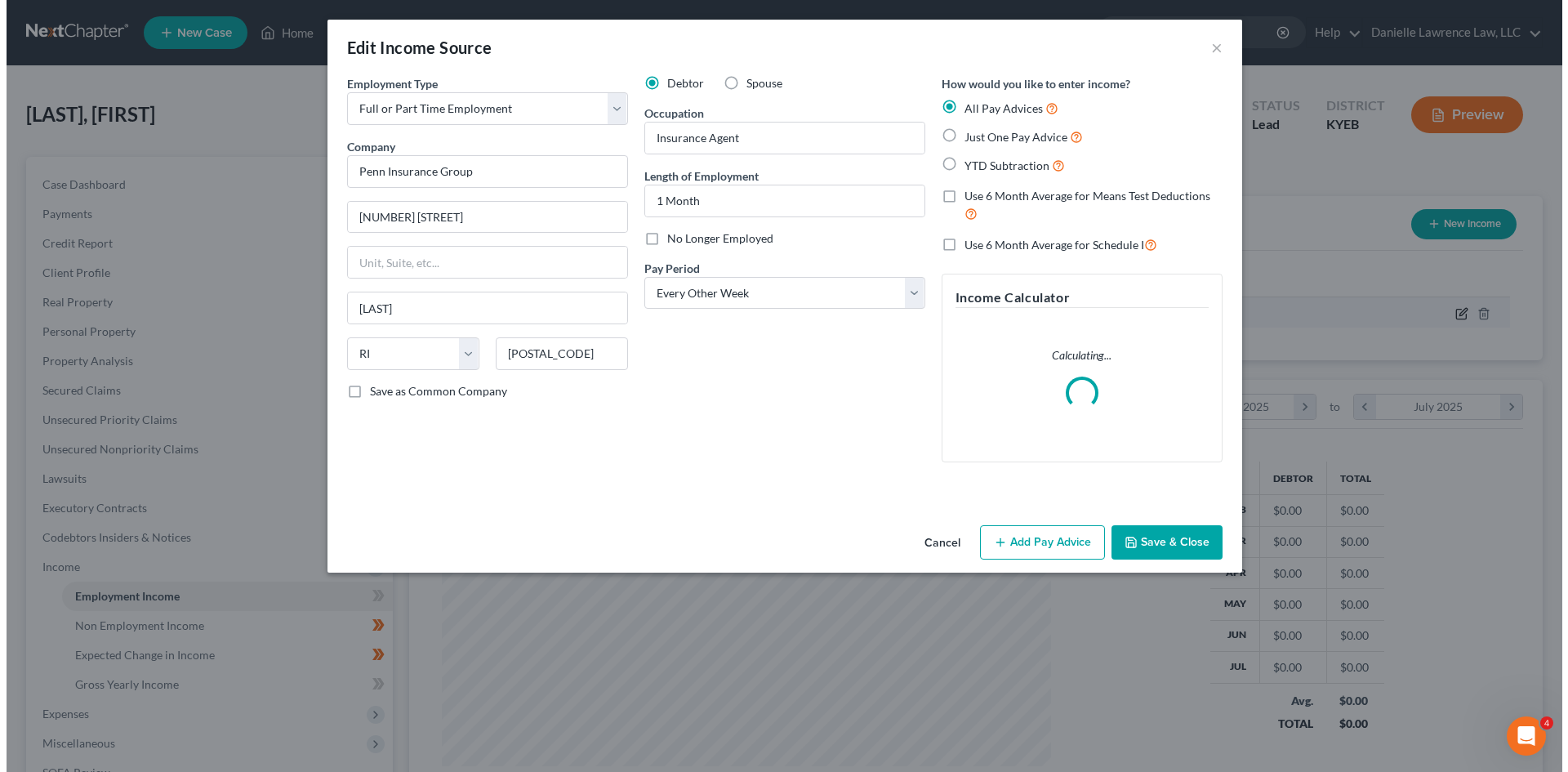 scroll, scrollTop: 816624, scrollLeft: 816019, axis: both 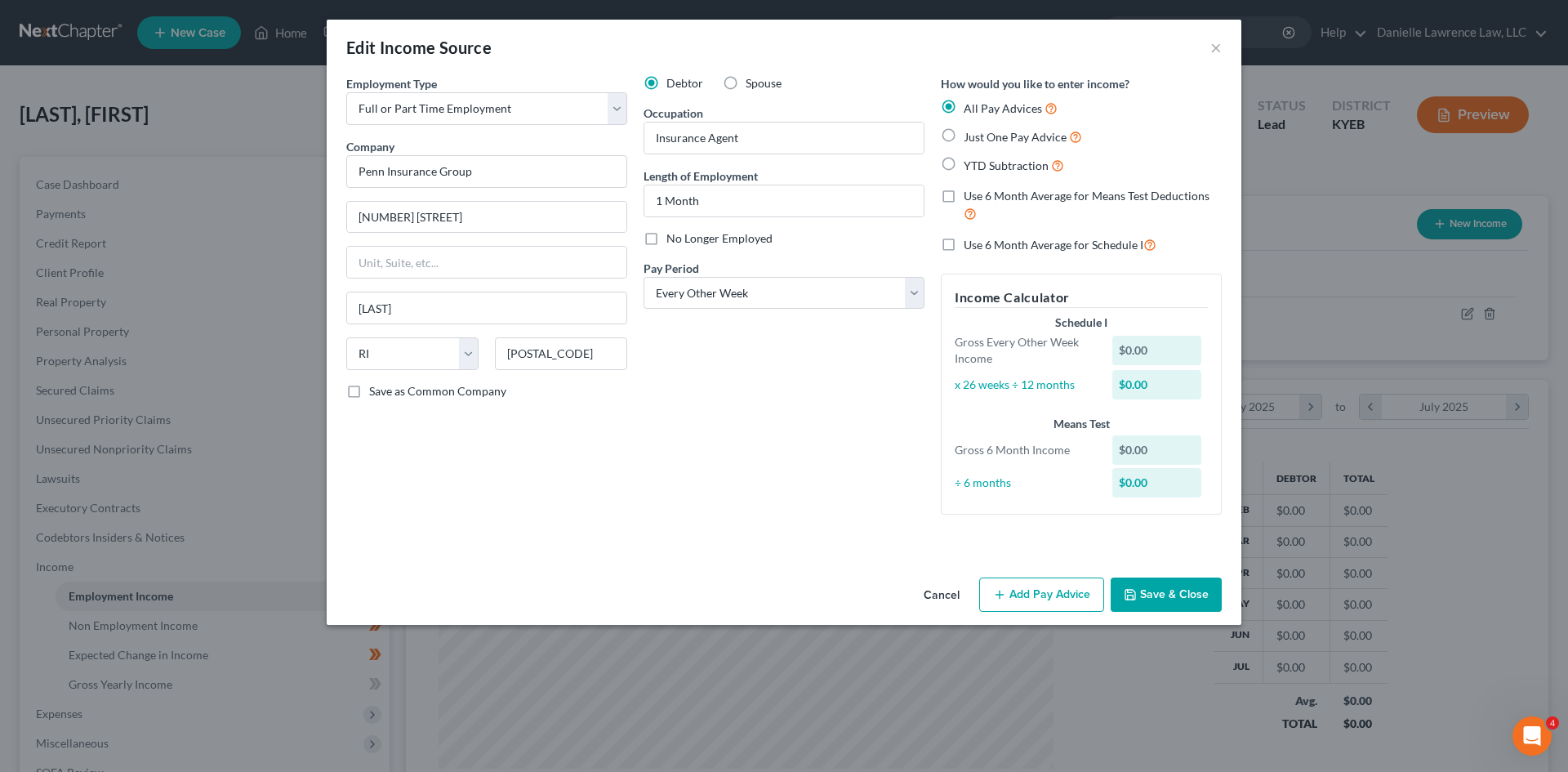 click 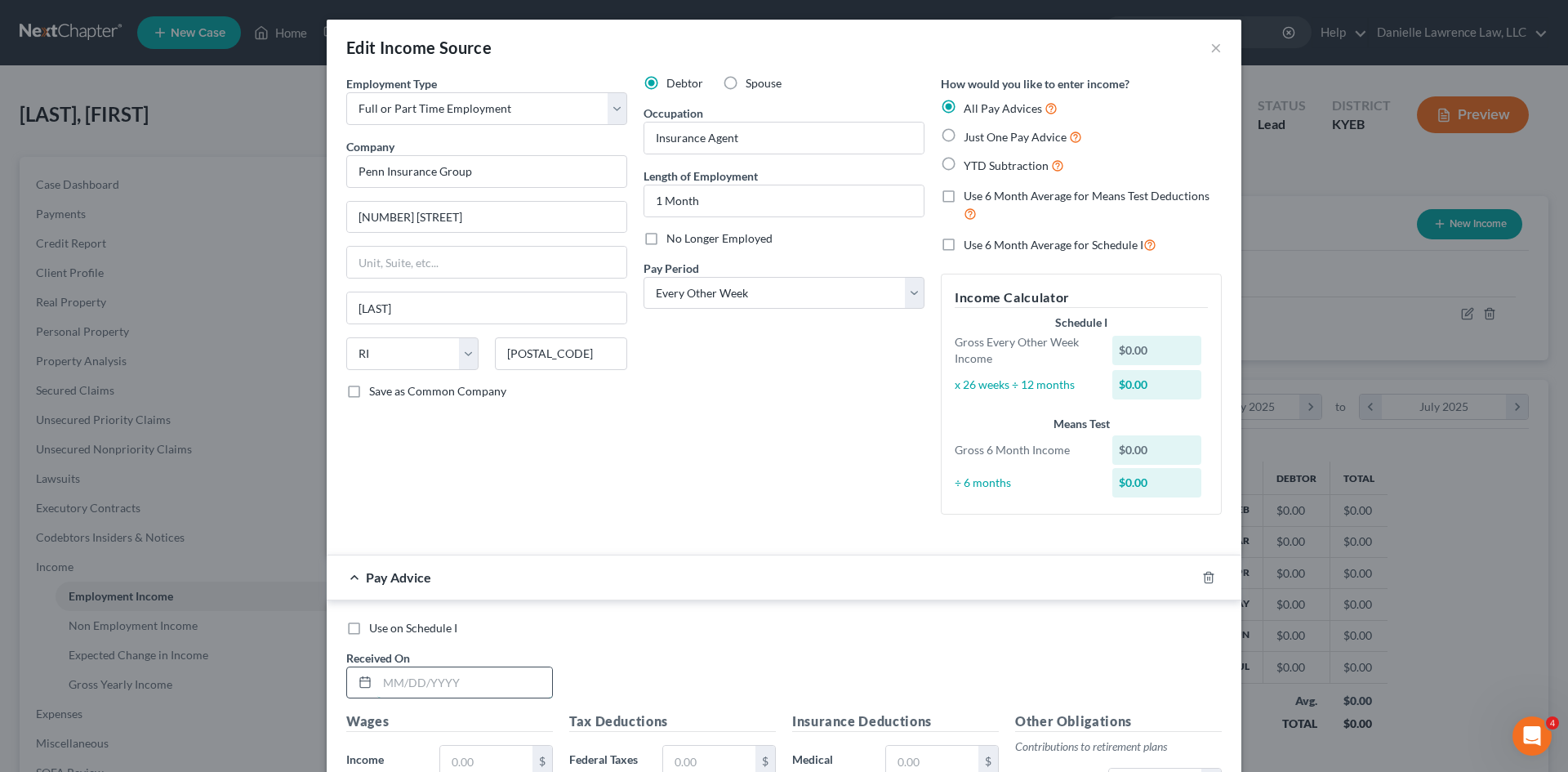 click at bounding box center (465, 683) 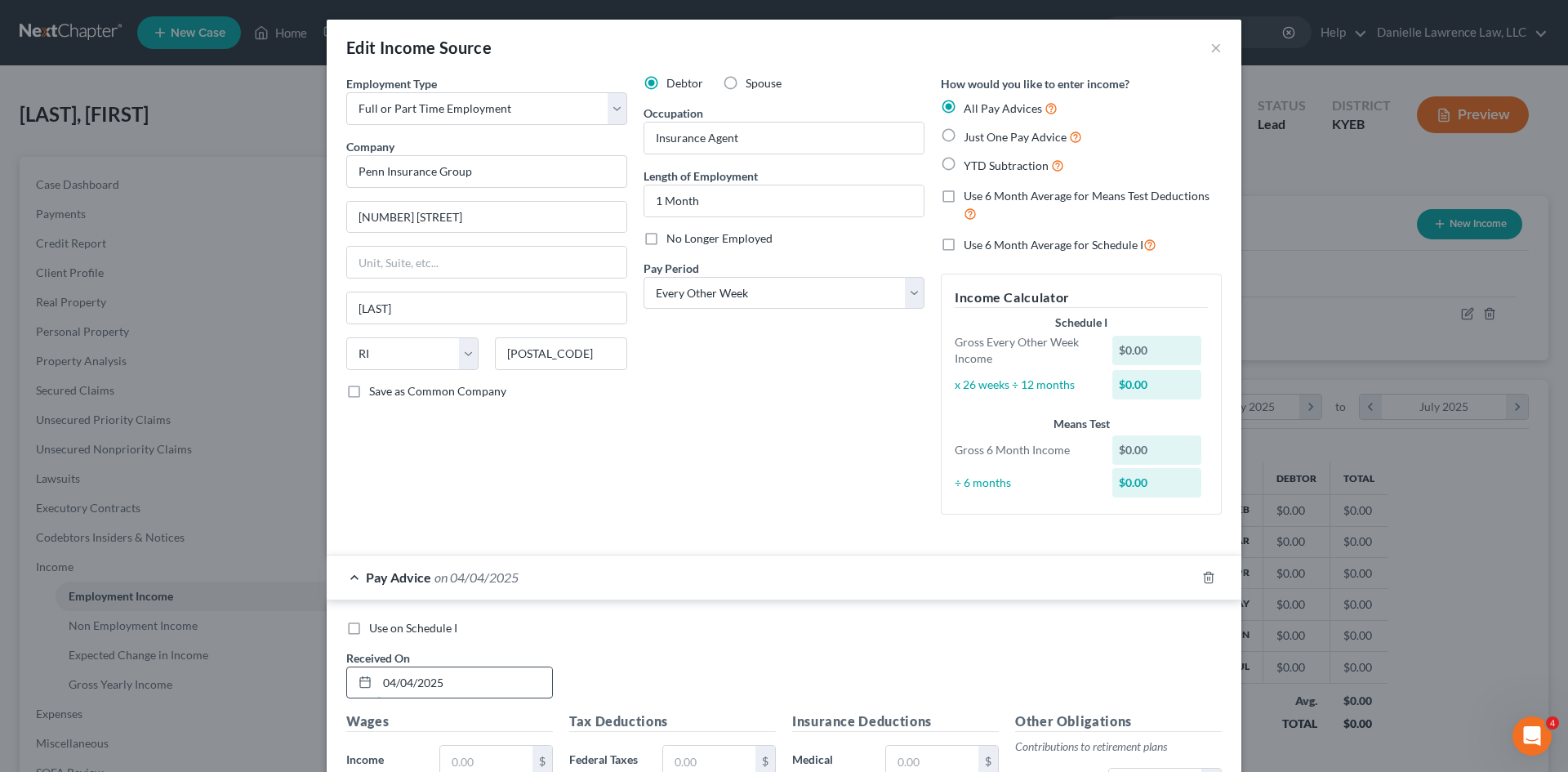 type on "04/04/2025" 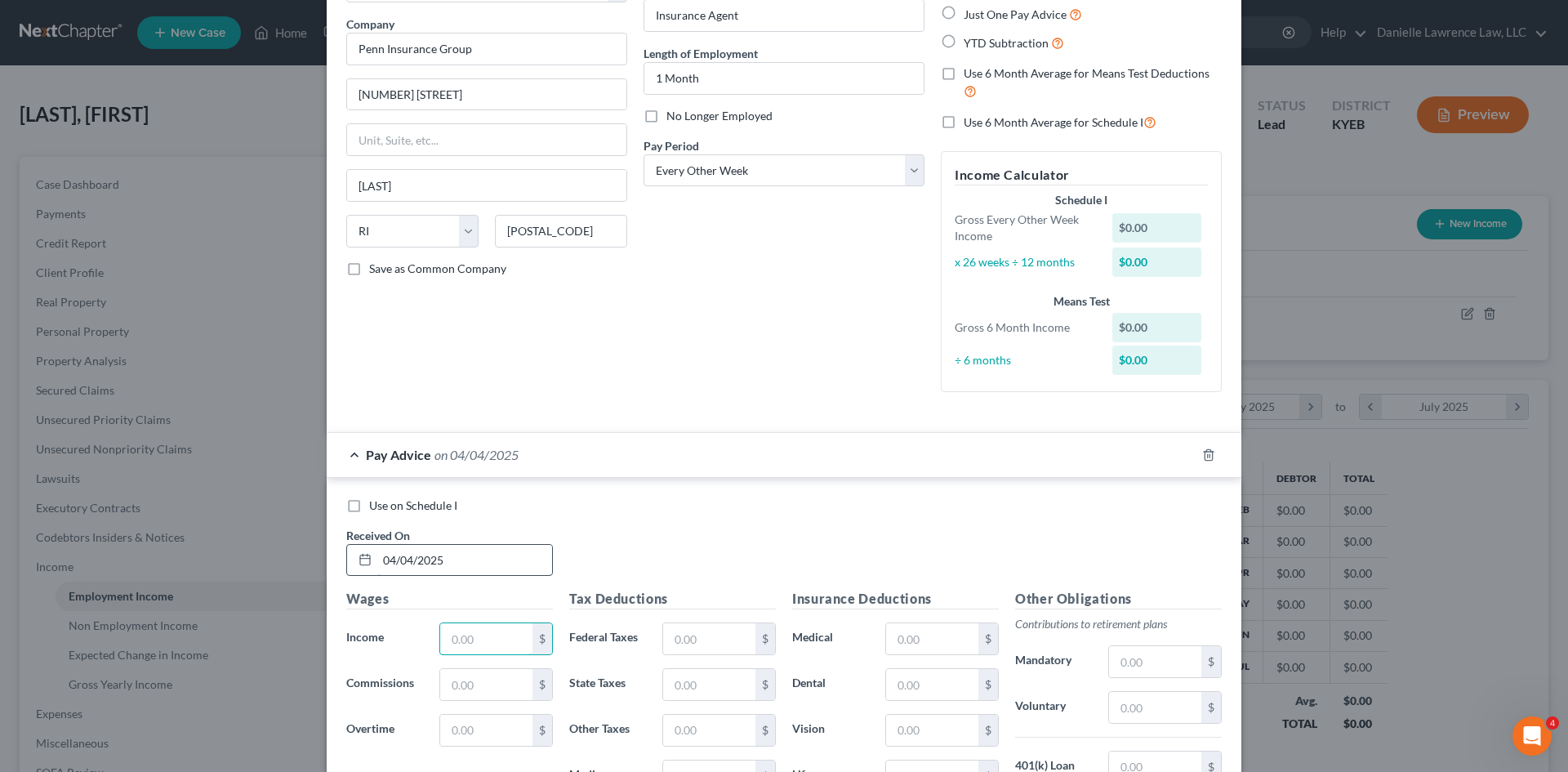 scroll, scrollTop: 127, scrollLeft: 0, axis: vertical 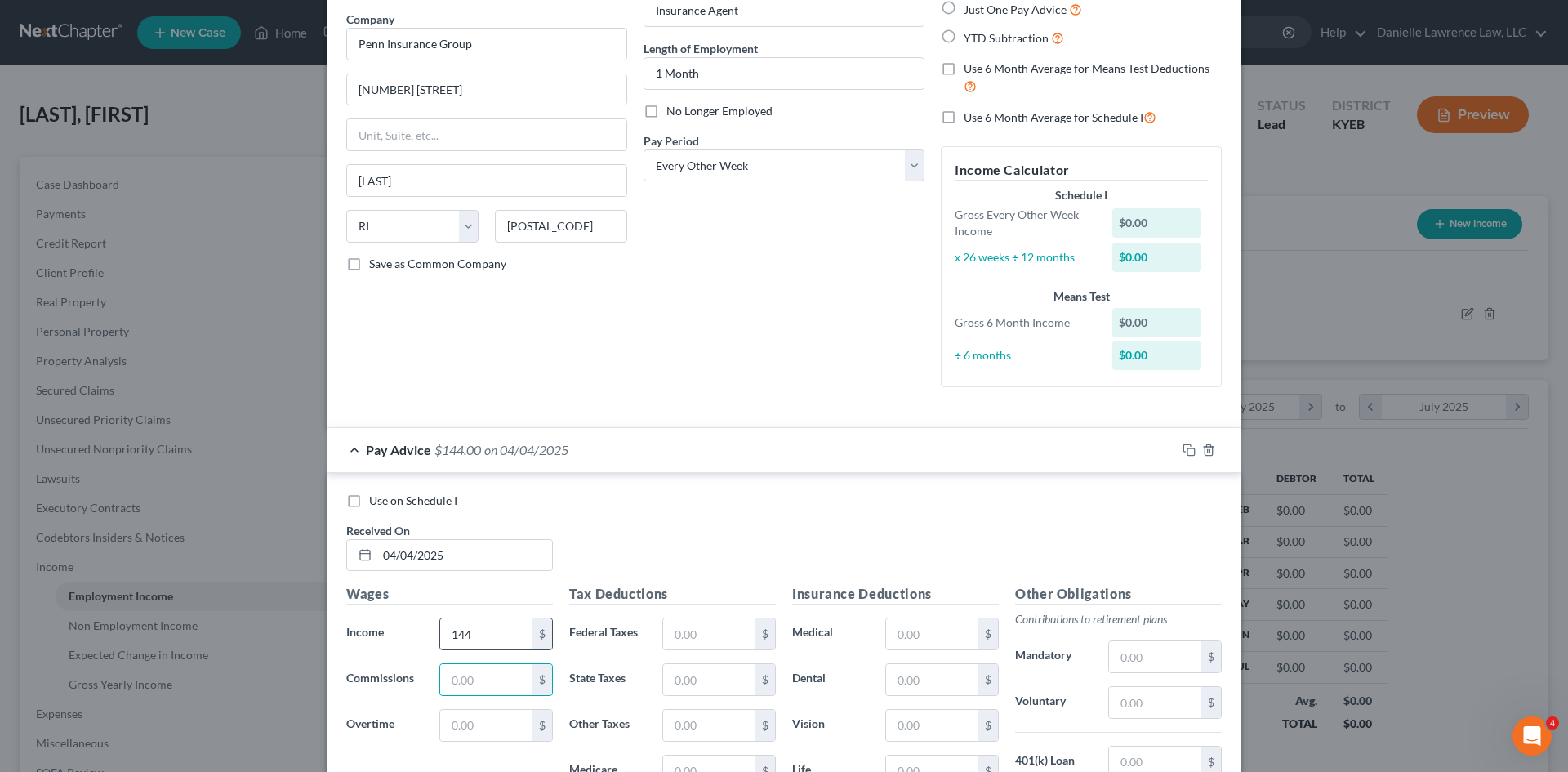 click on "144" at bounding box center (486, 634) 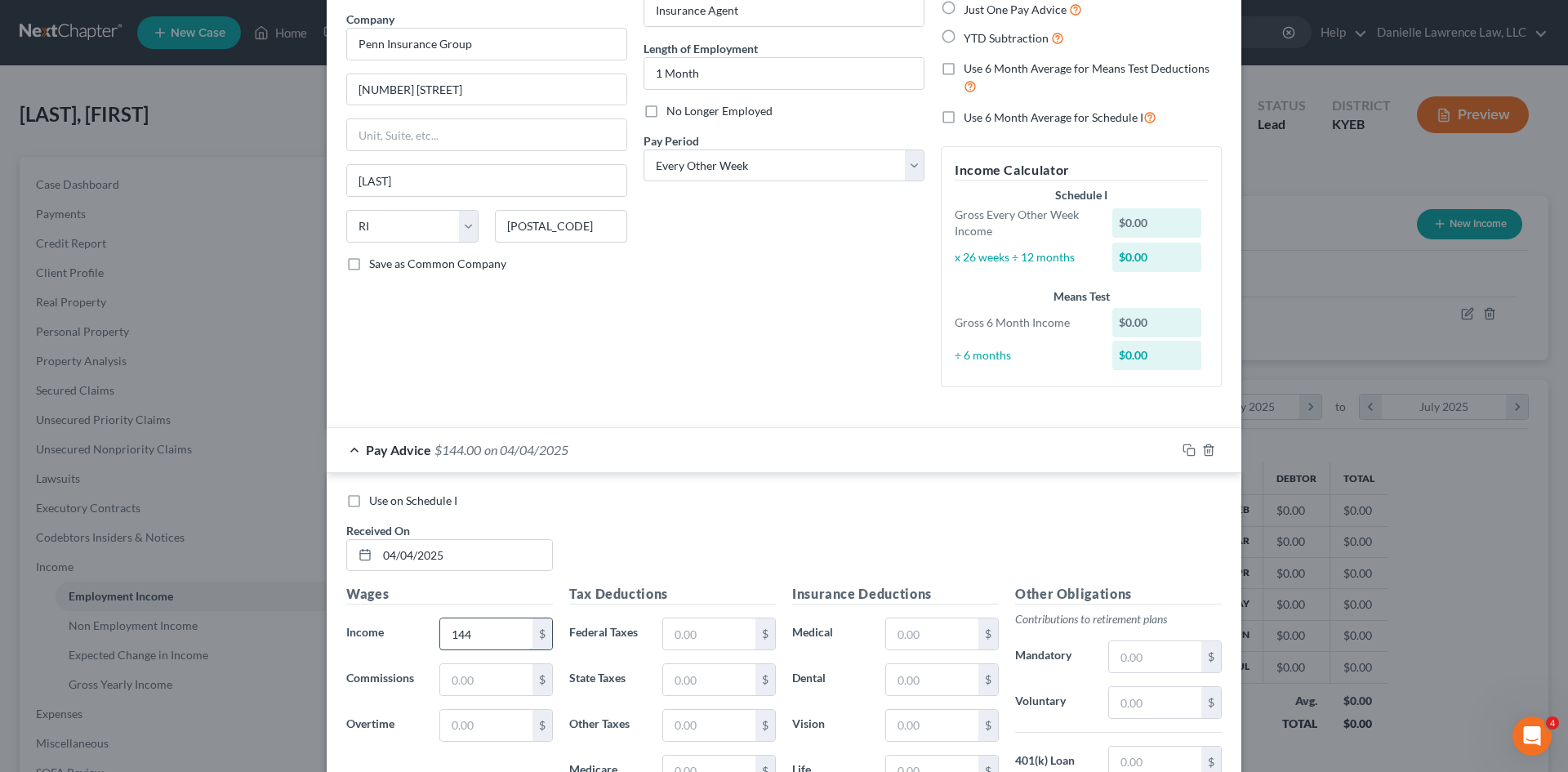 click on "144" at bounding box center [486, 634] 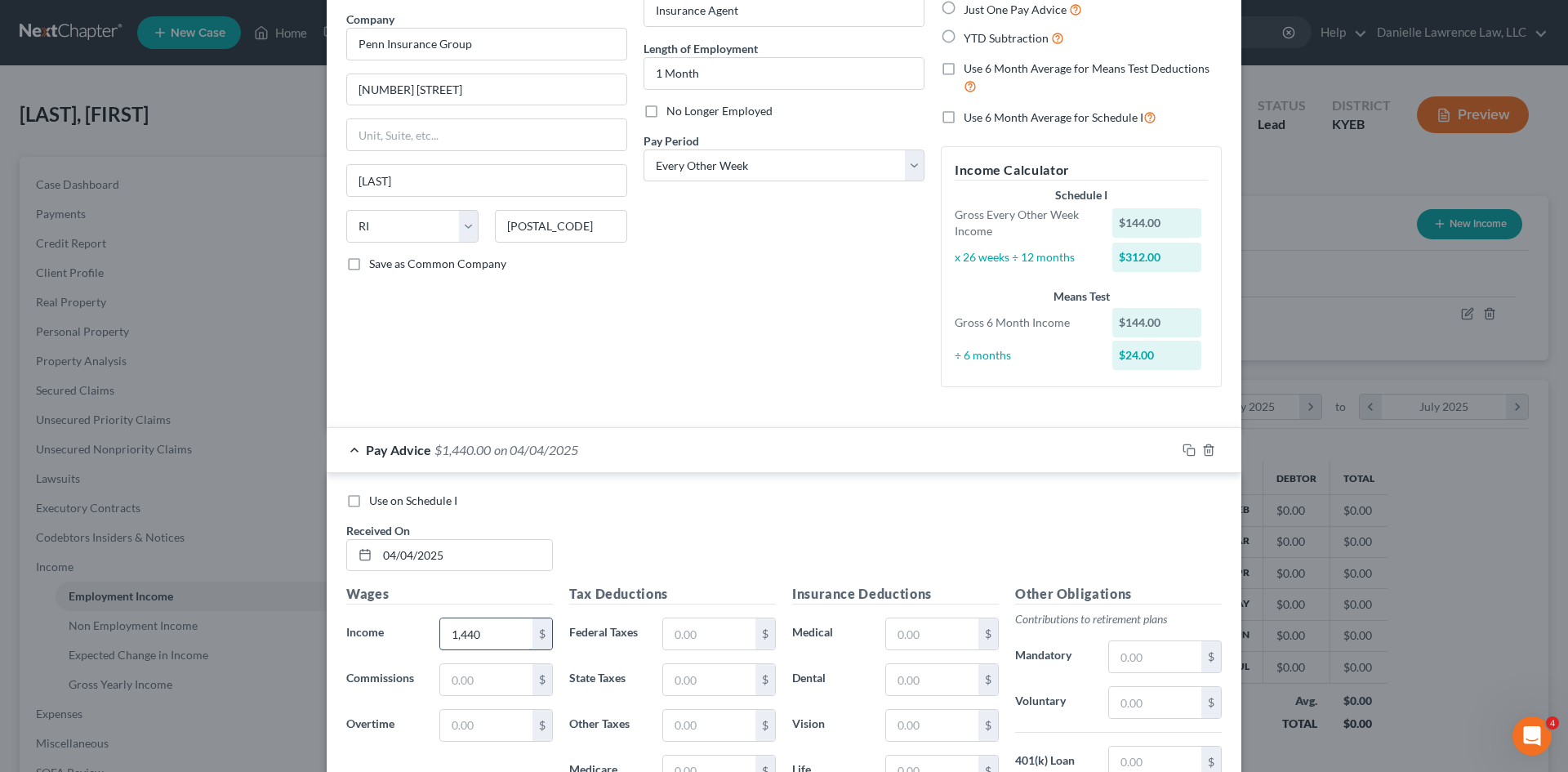 type on "1,440" 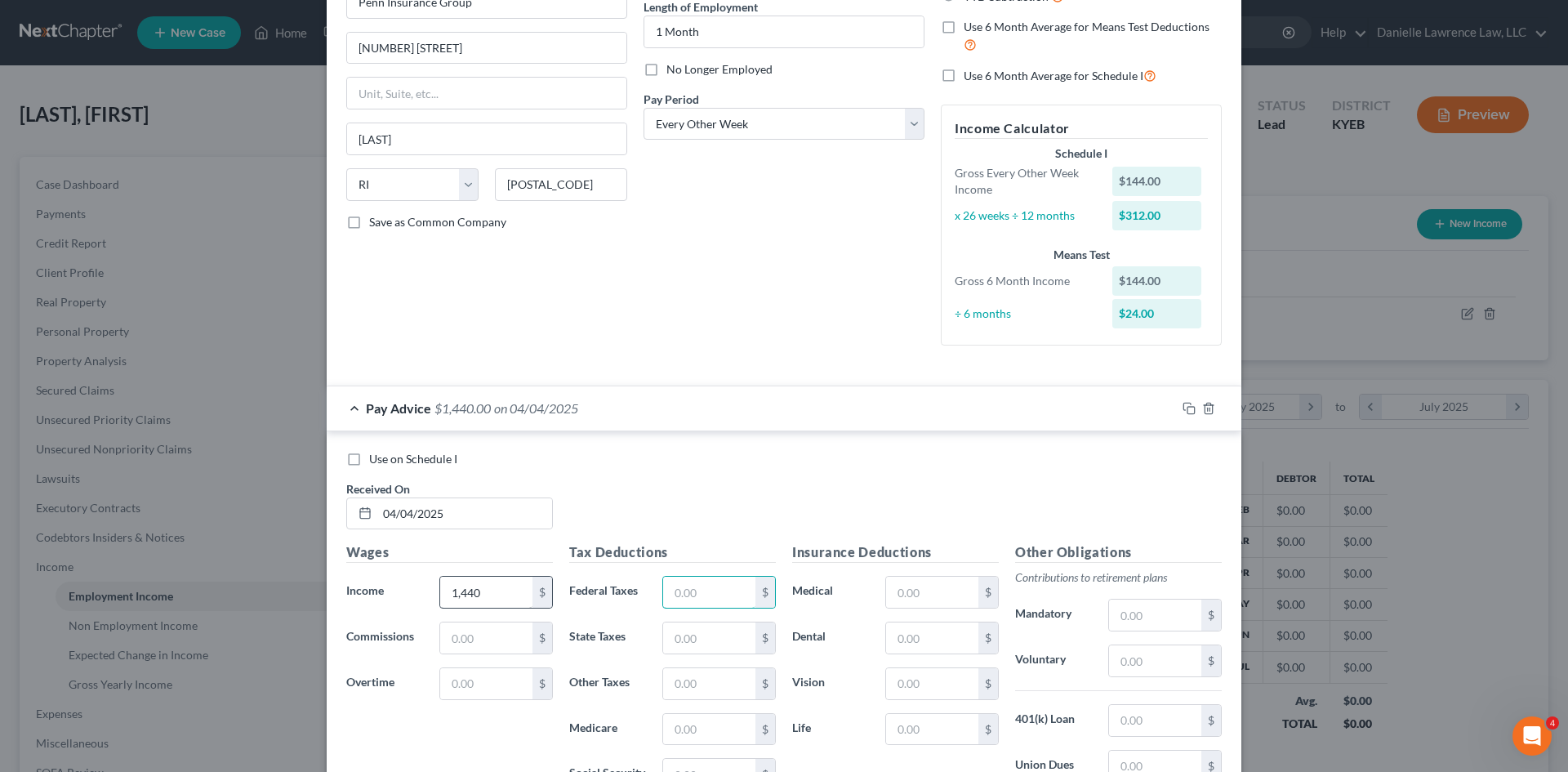 scroll, scrollTop: 182, scrollLeft: 0, axis: vertical 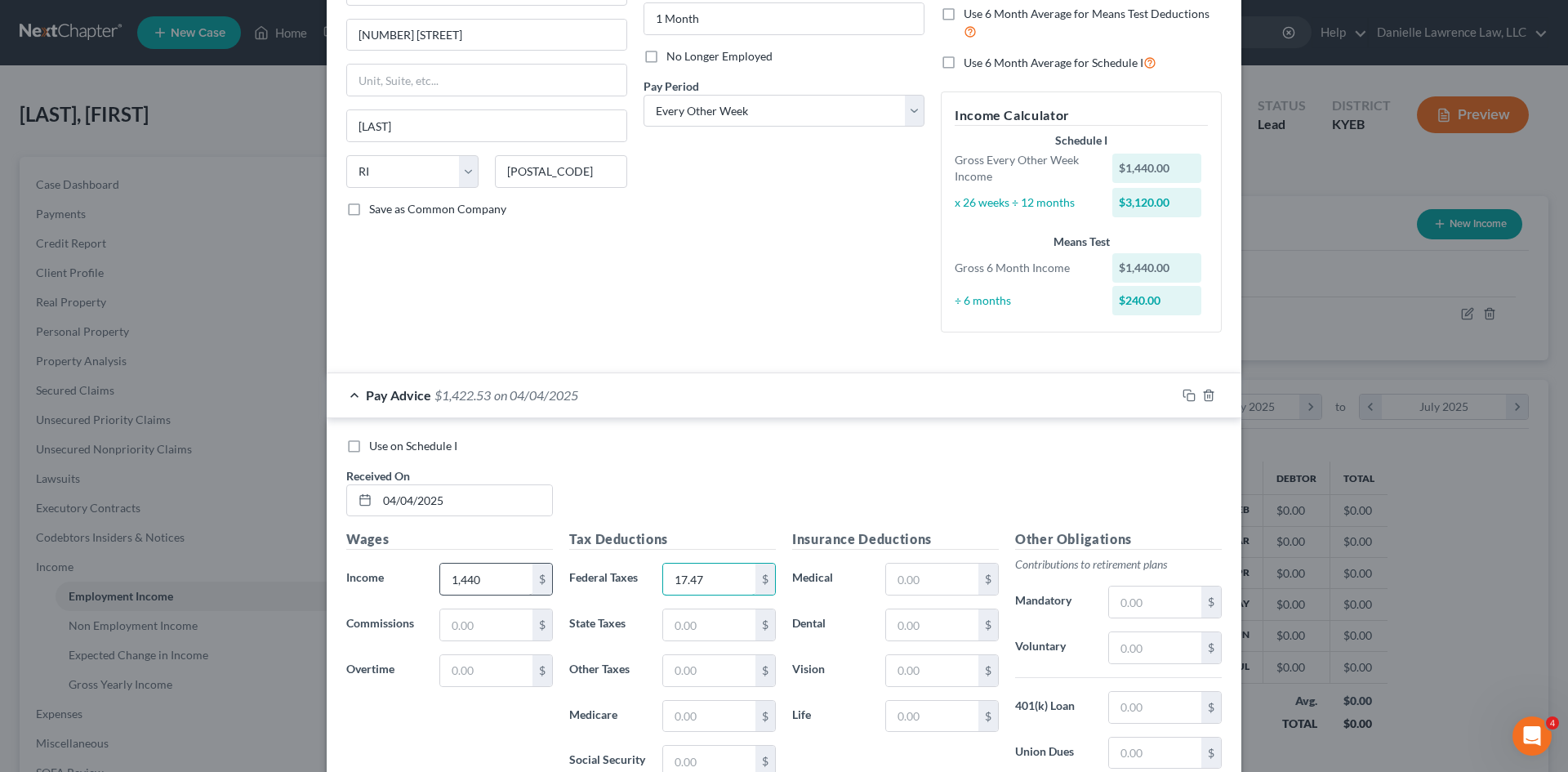 type on "17.47" 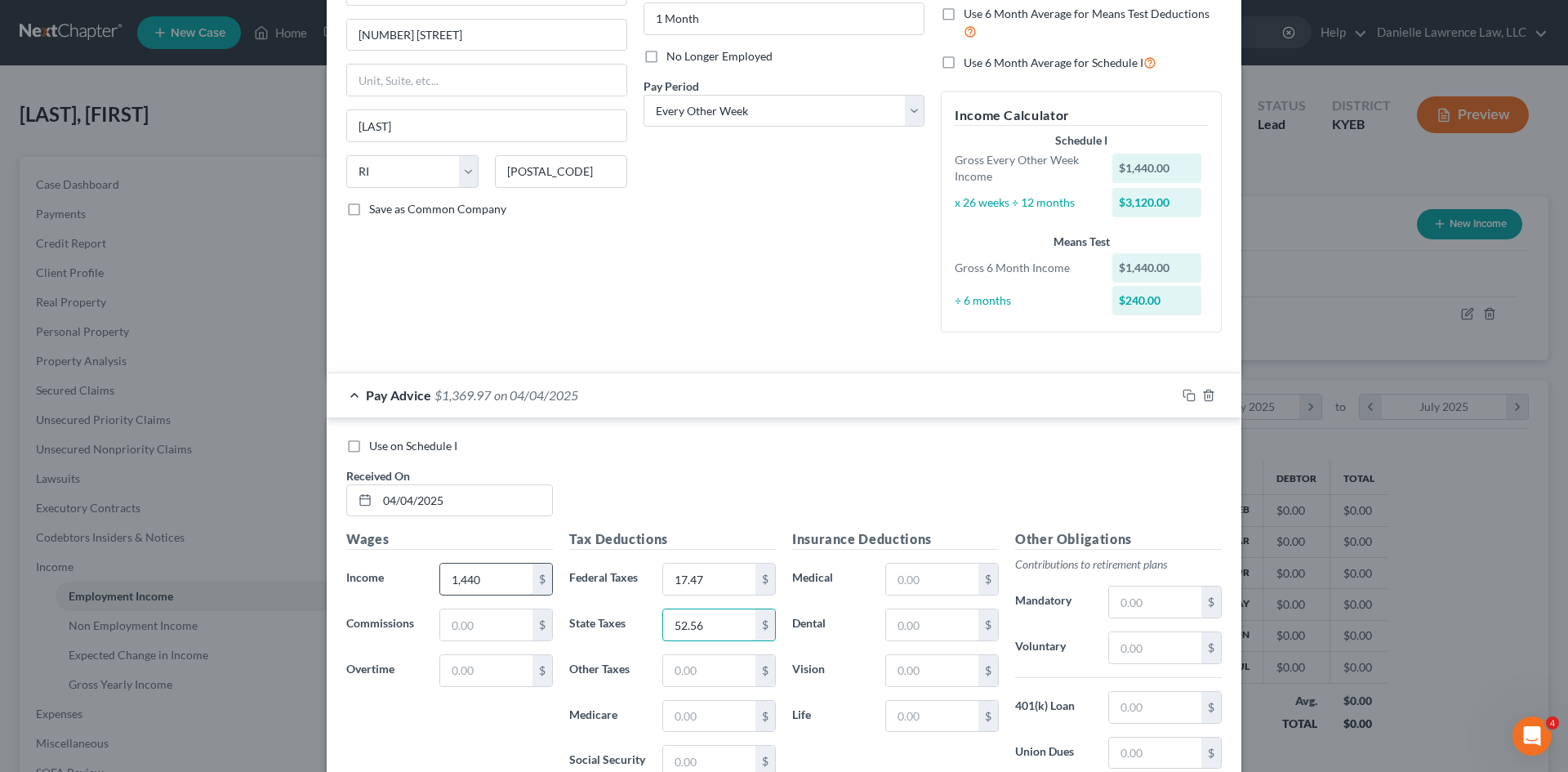 type on "52.56" 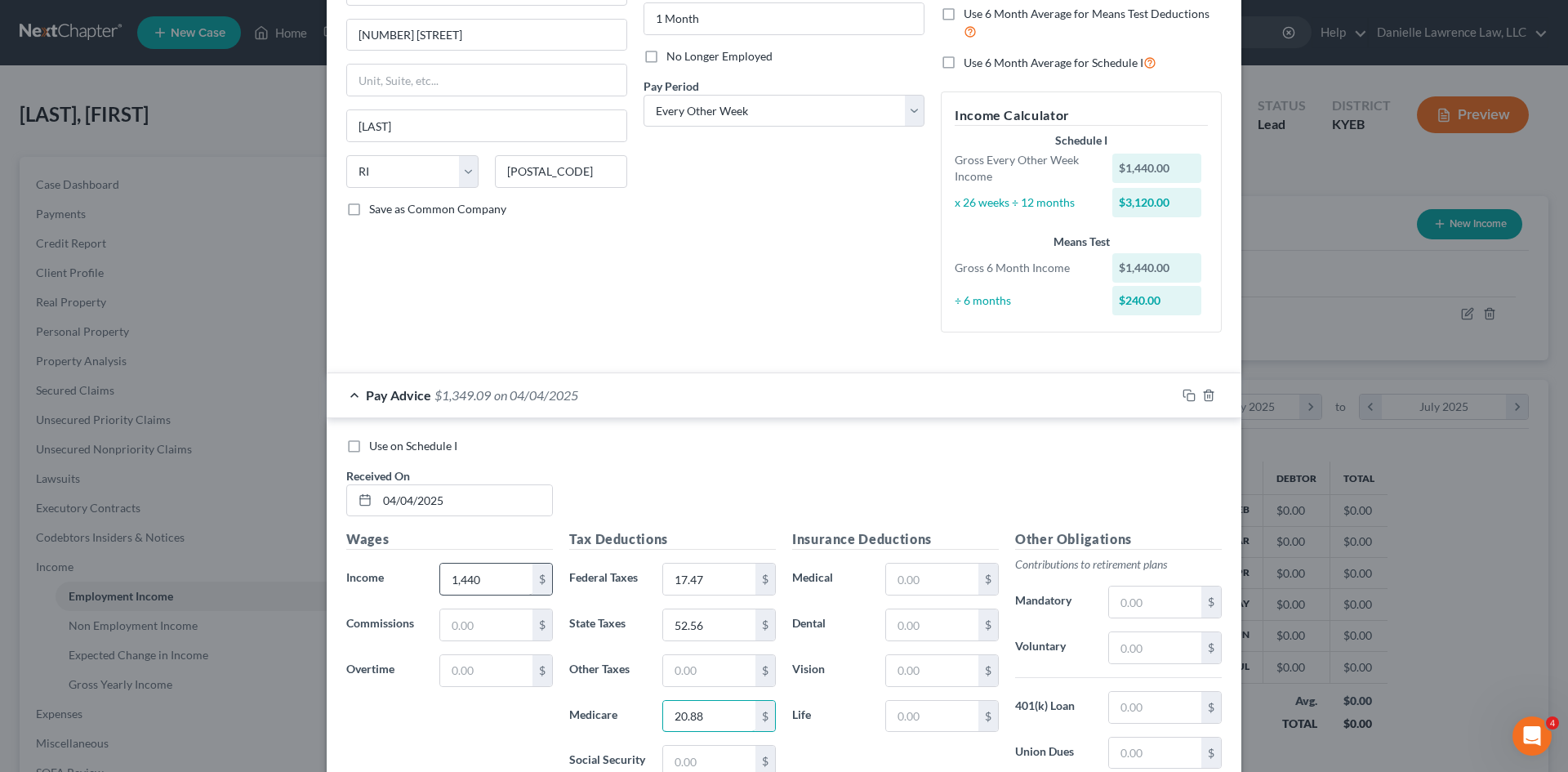 type on "20.88" 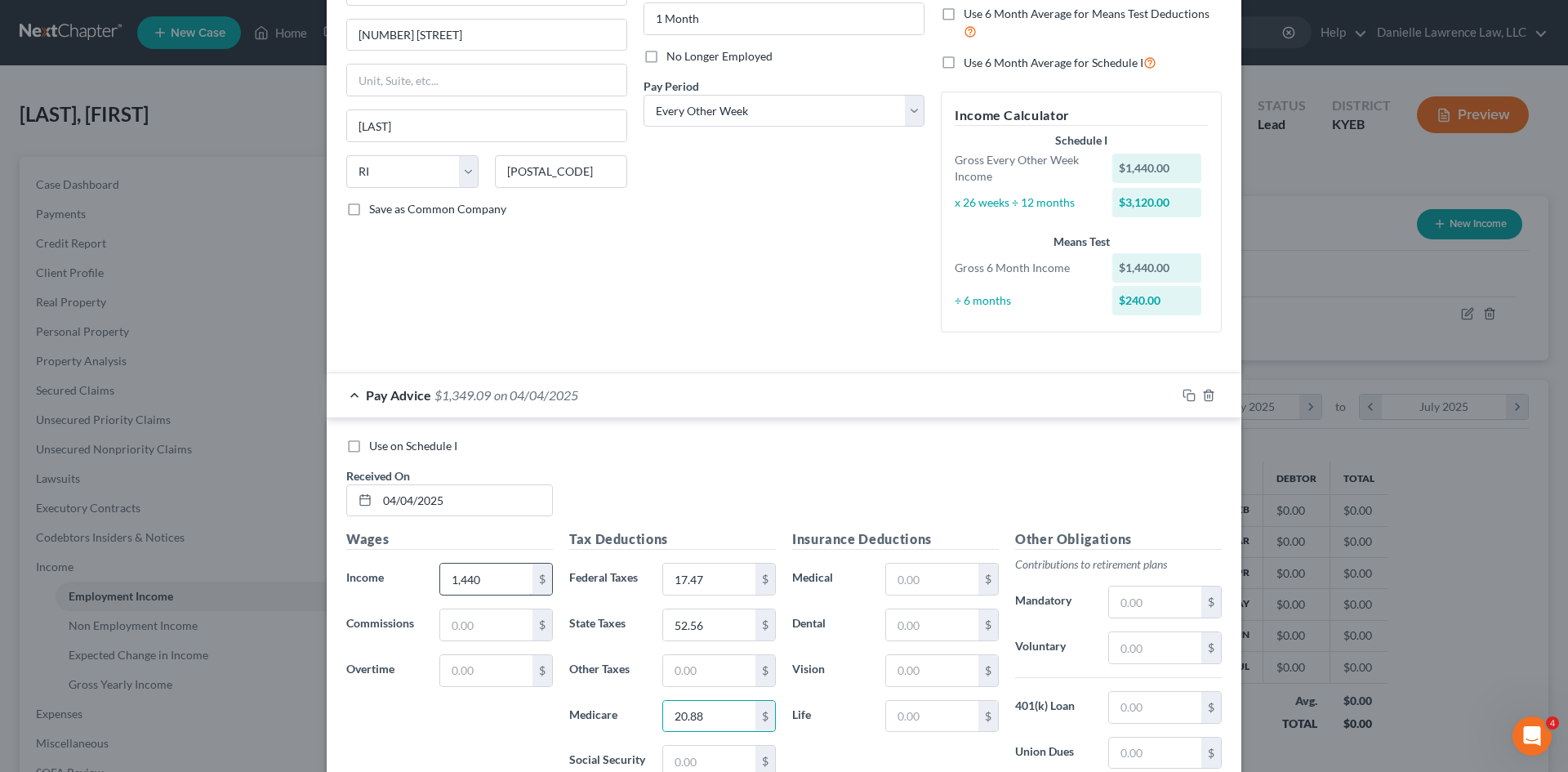 scroll, scrollTop: 187, scrollLeft: 0, axis: vertical 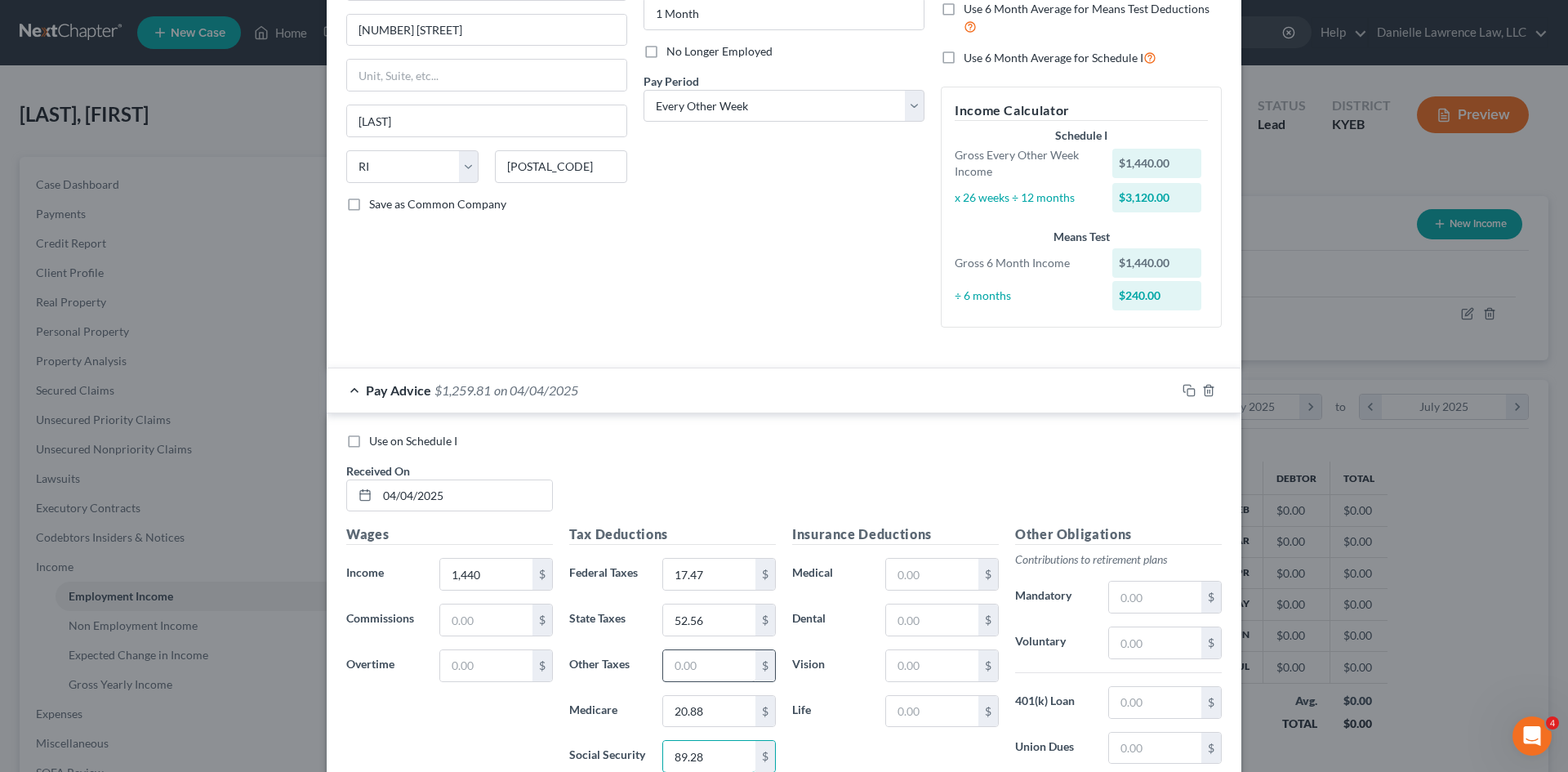 type on "89.28" 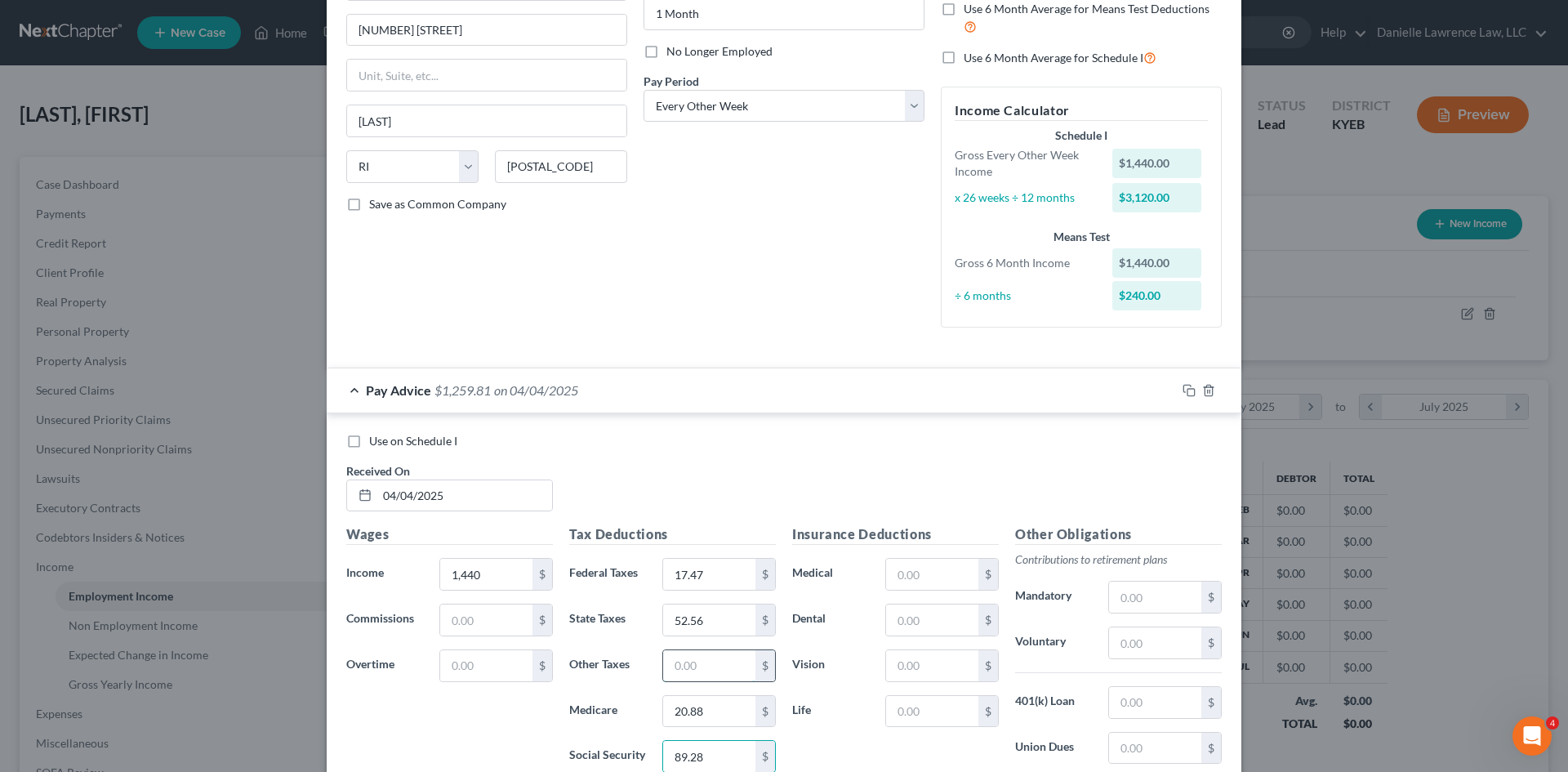 click at bounding box center (709, 666) 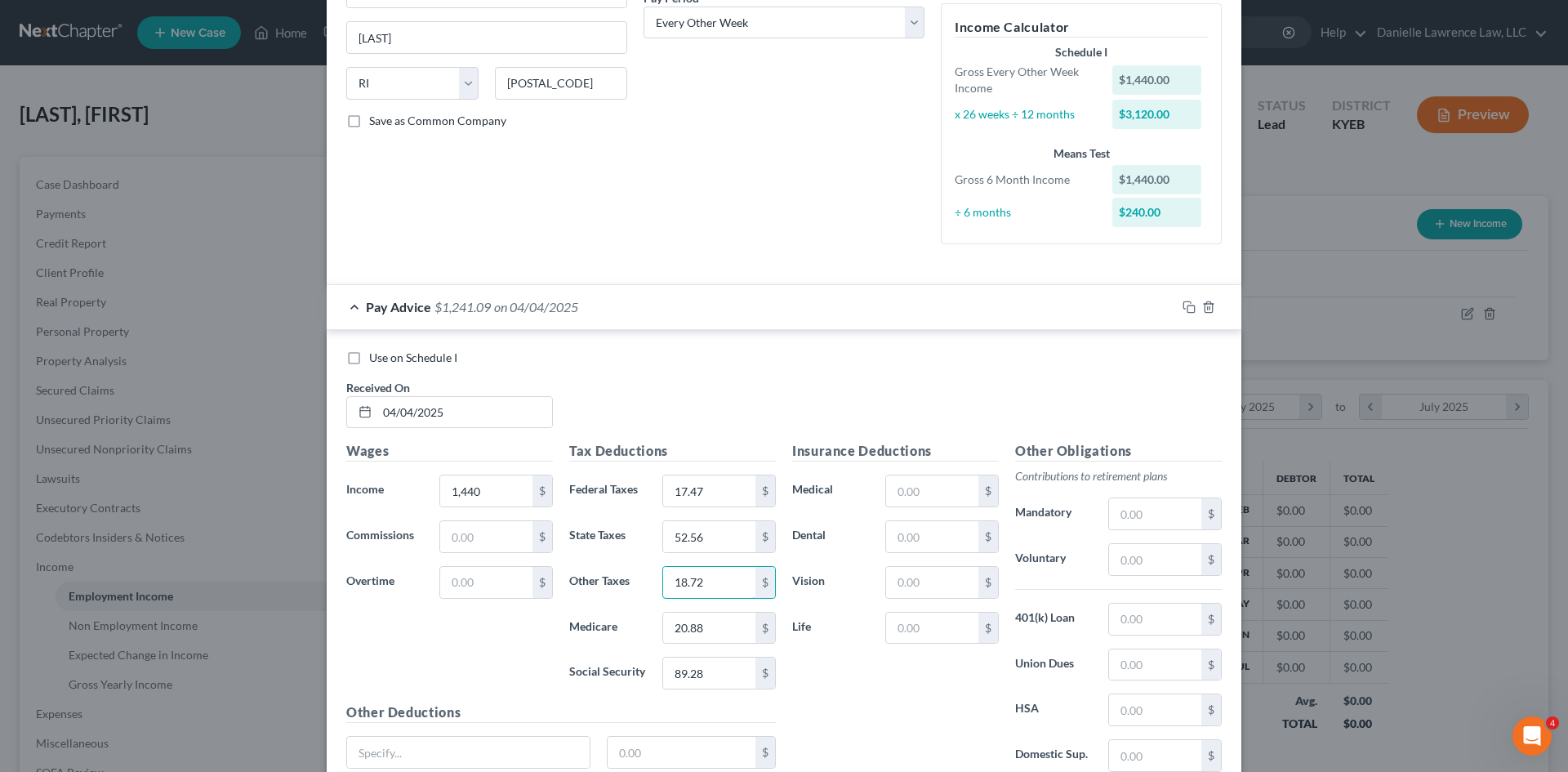 scroll, scrollTop: 409, scrollLeft: 0, axis: vertical 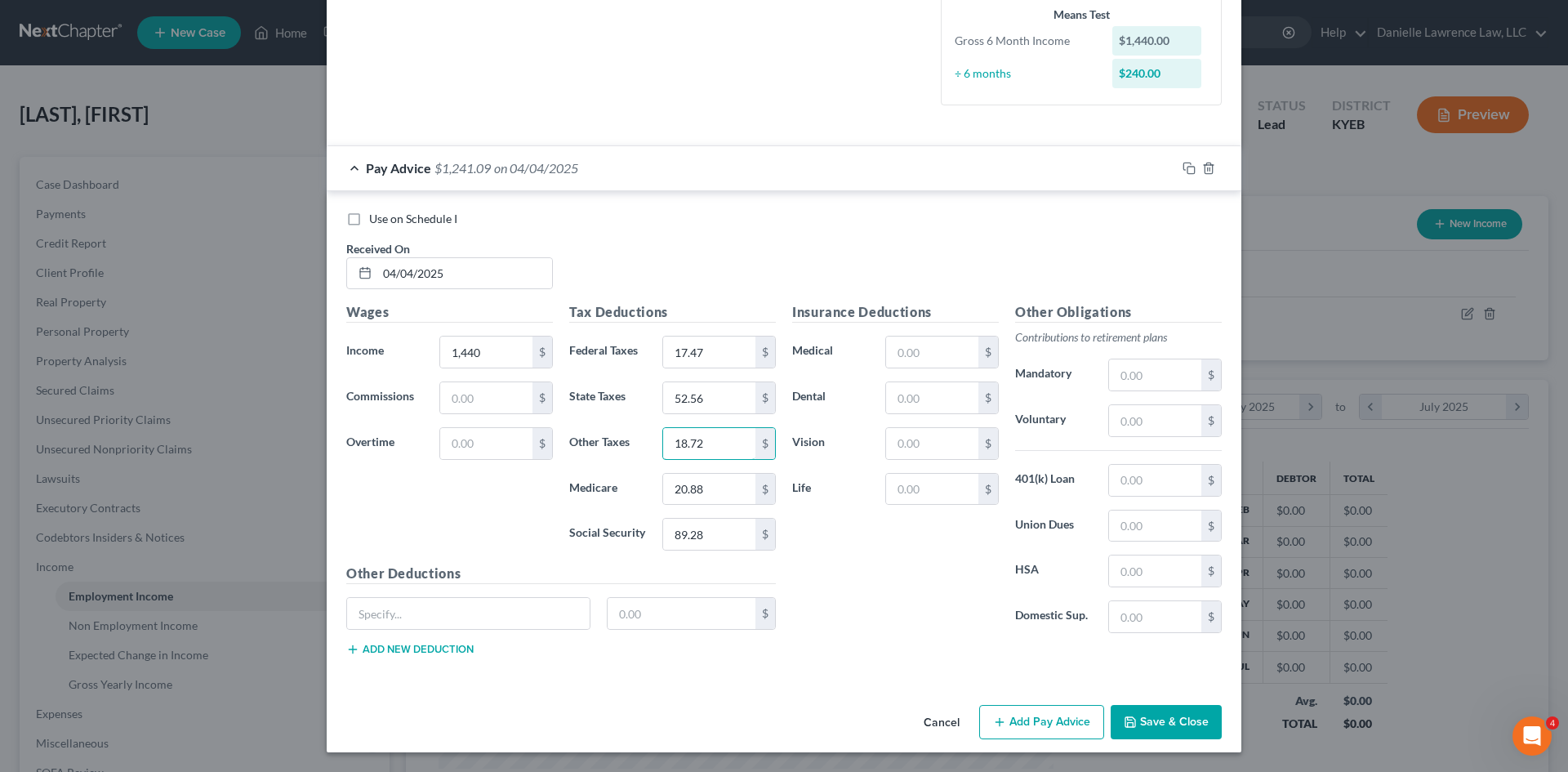 type on "18.72" 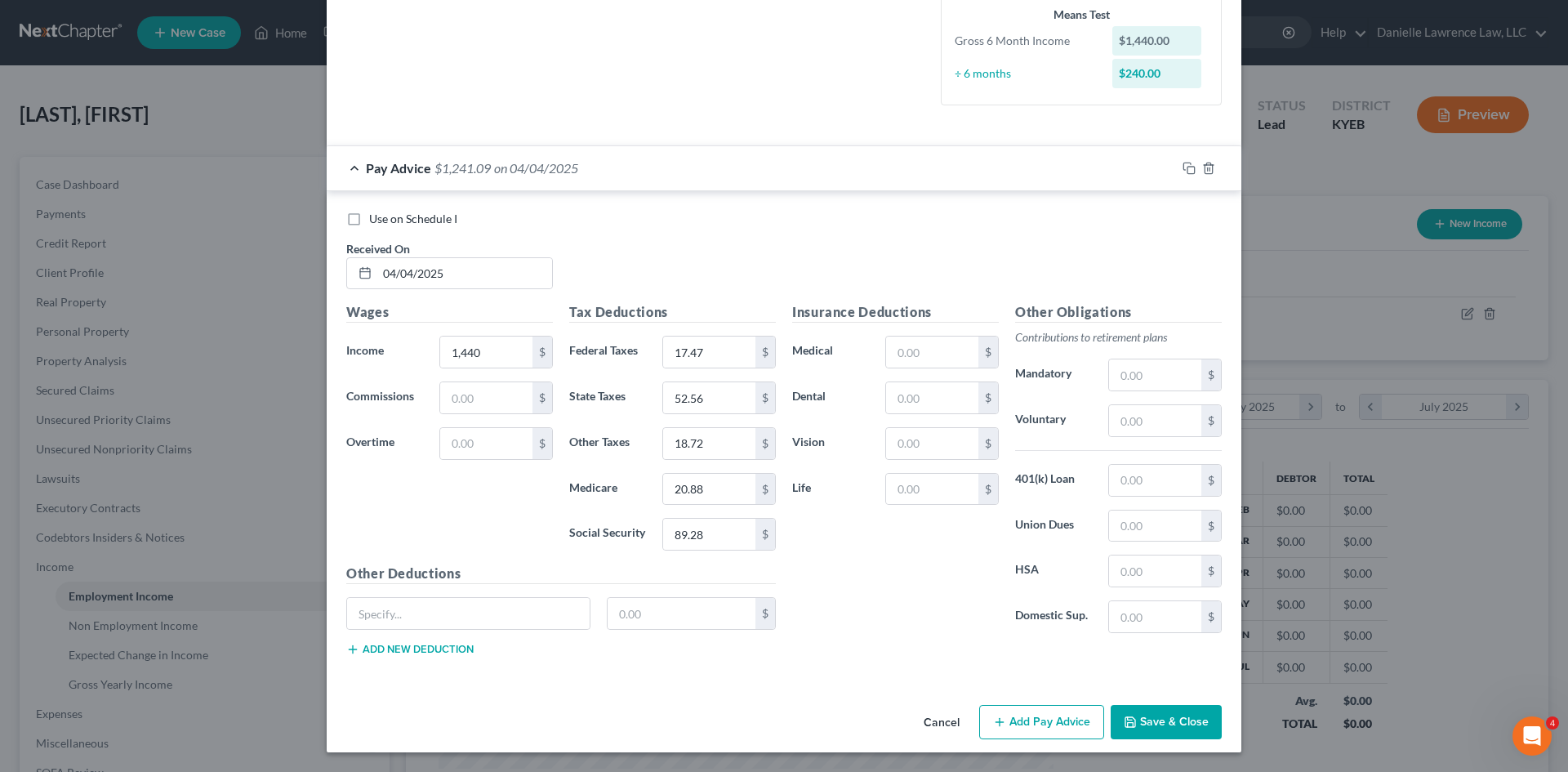 click on "Cancel Add Pay Advice Save & Close" at bounding box center [784, 725] 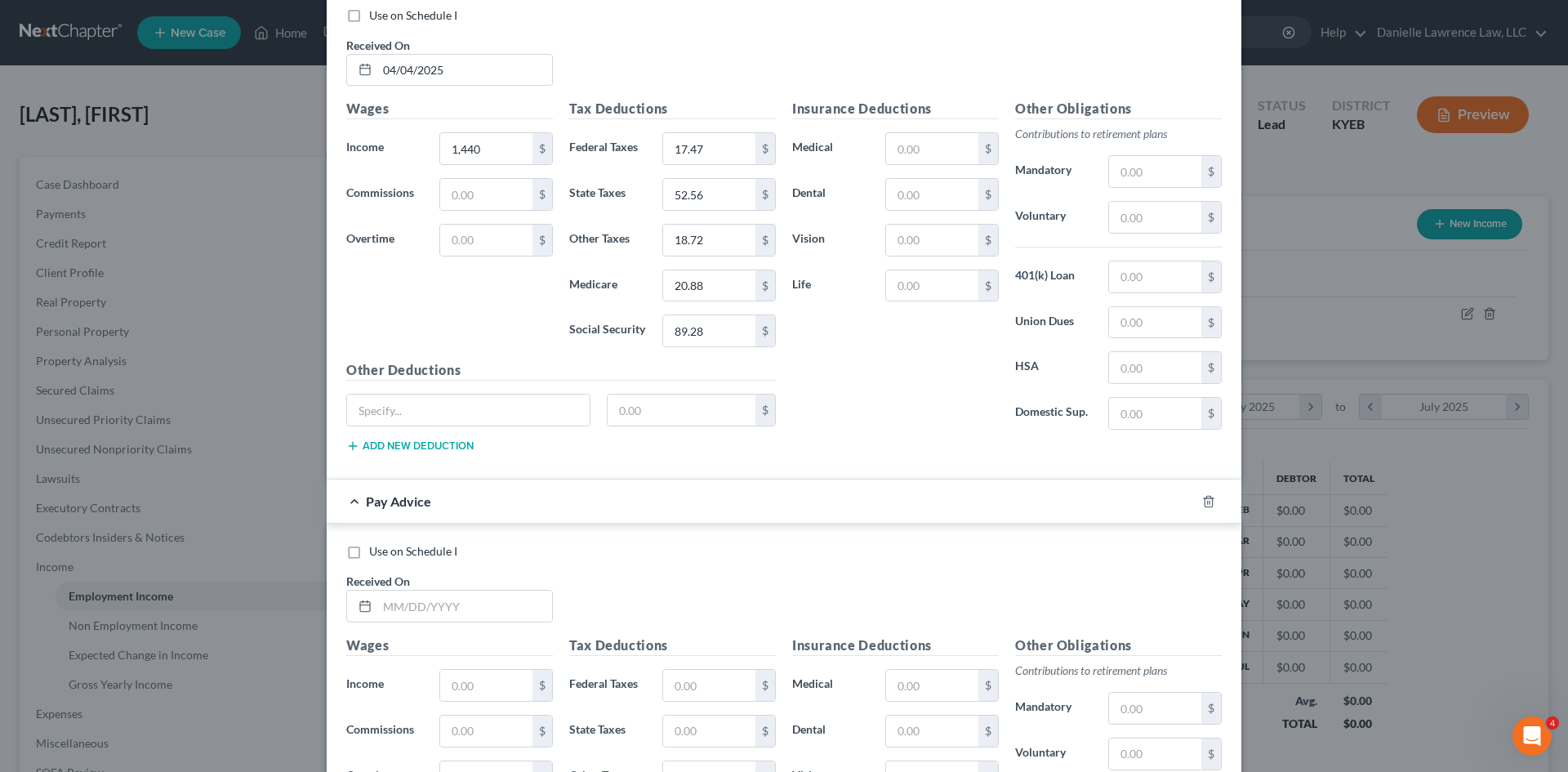 scroll, scrollTop: 617, scrollLeft: 0, axis: vertical 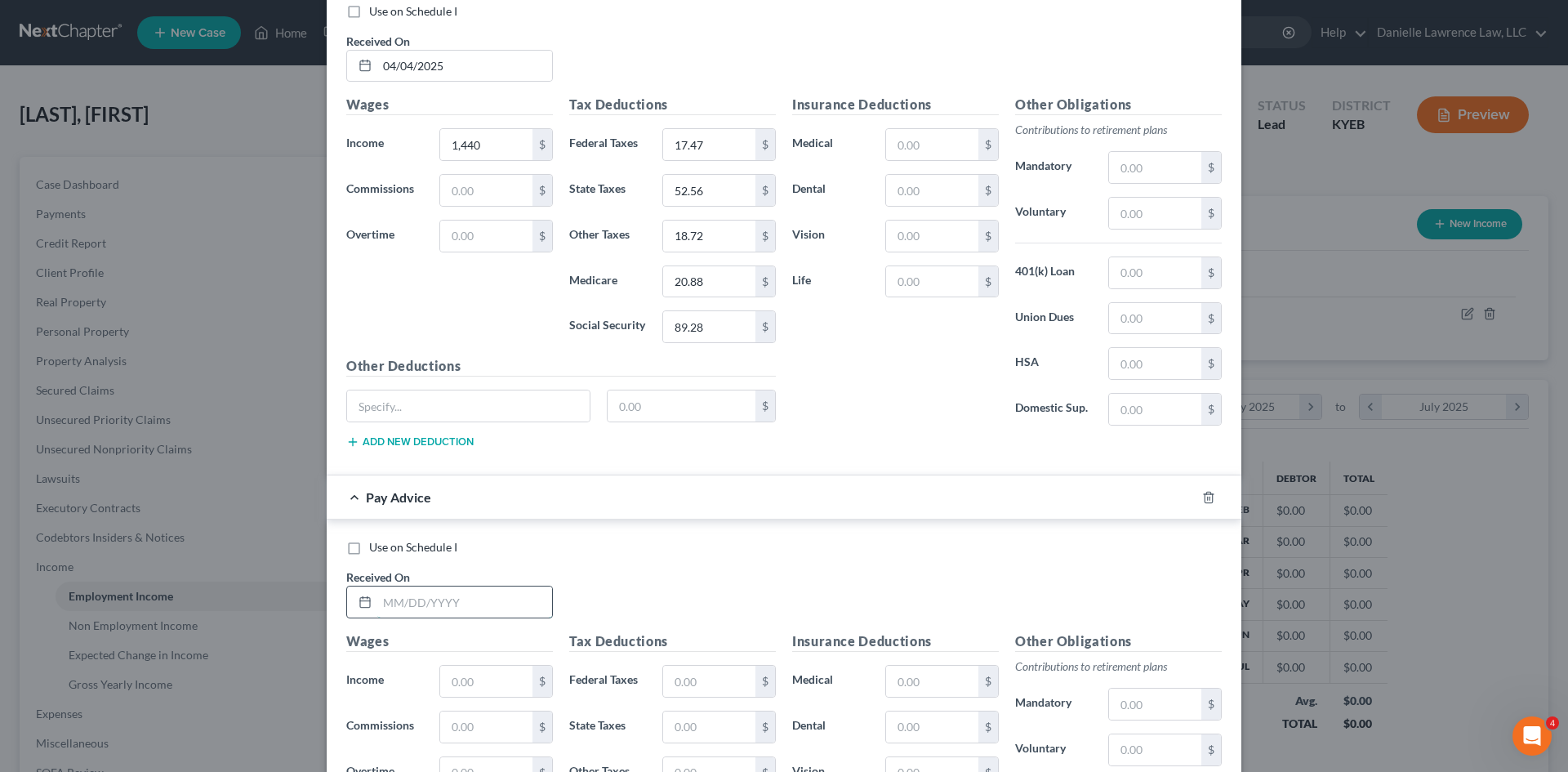 click at bounding box center (465, 602) 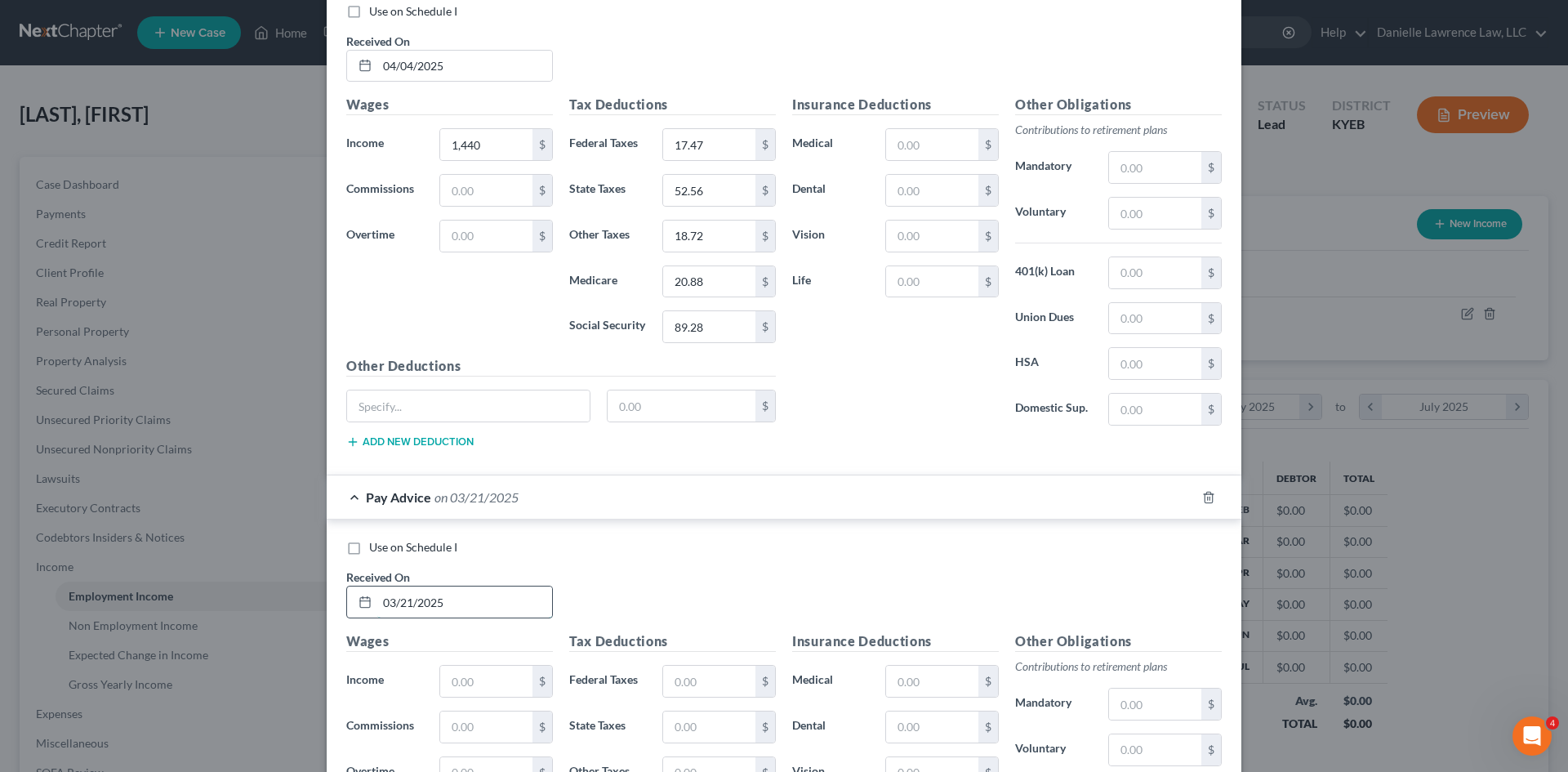 type on "03/21/2025" 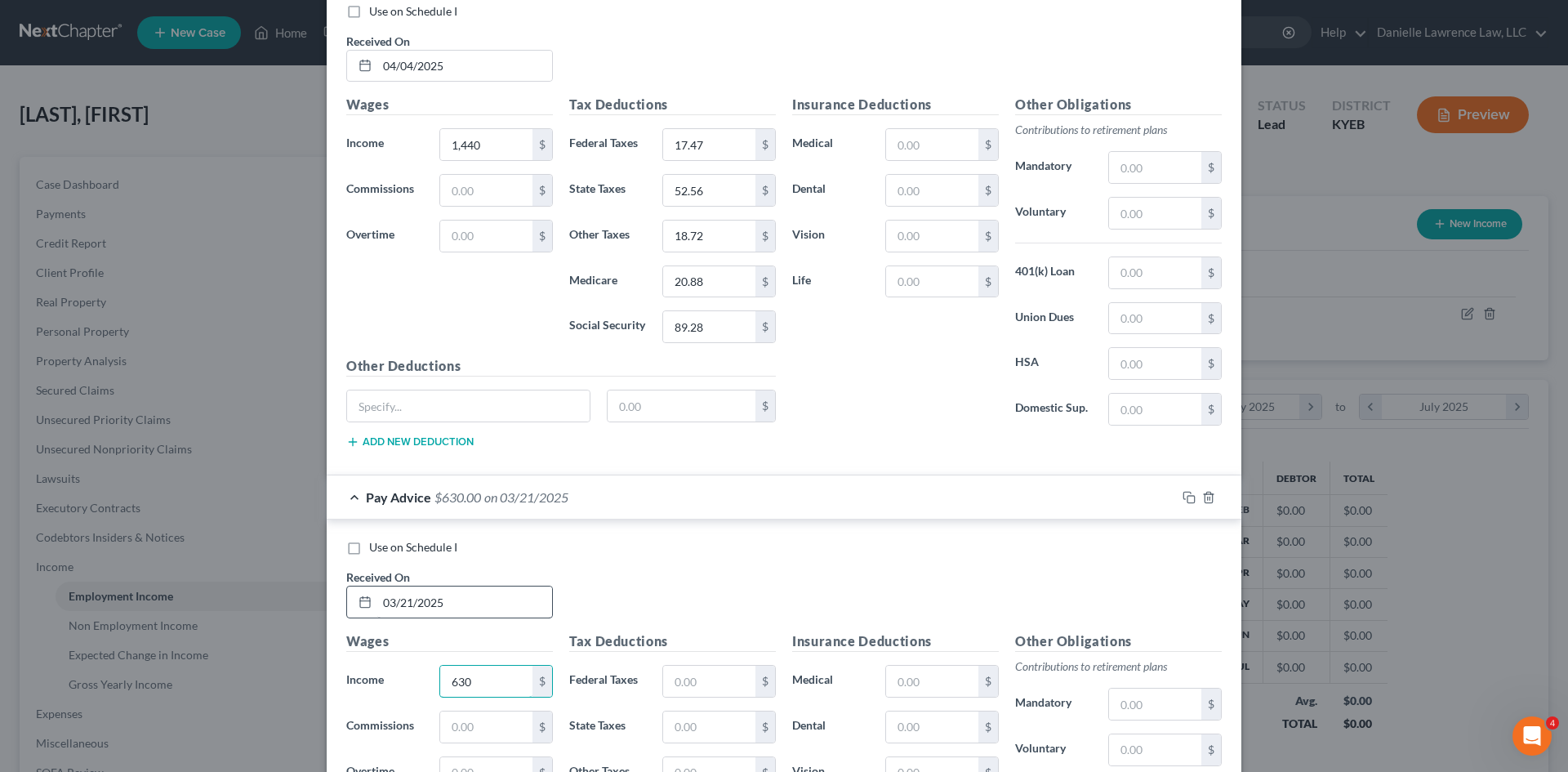 type on "630" 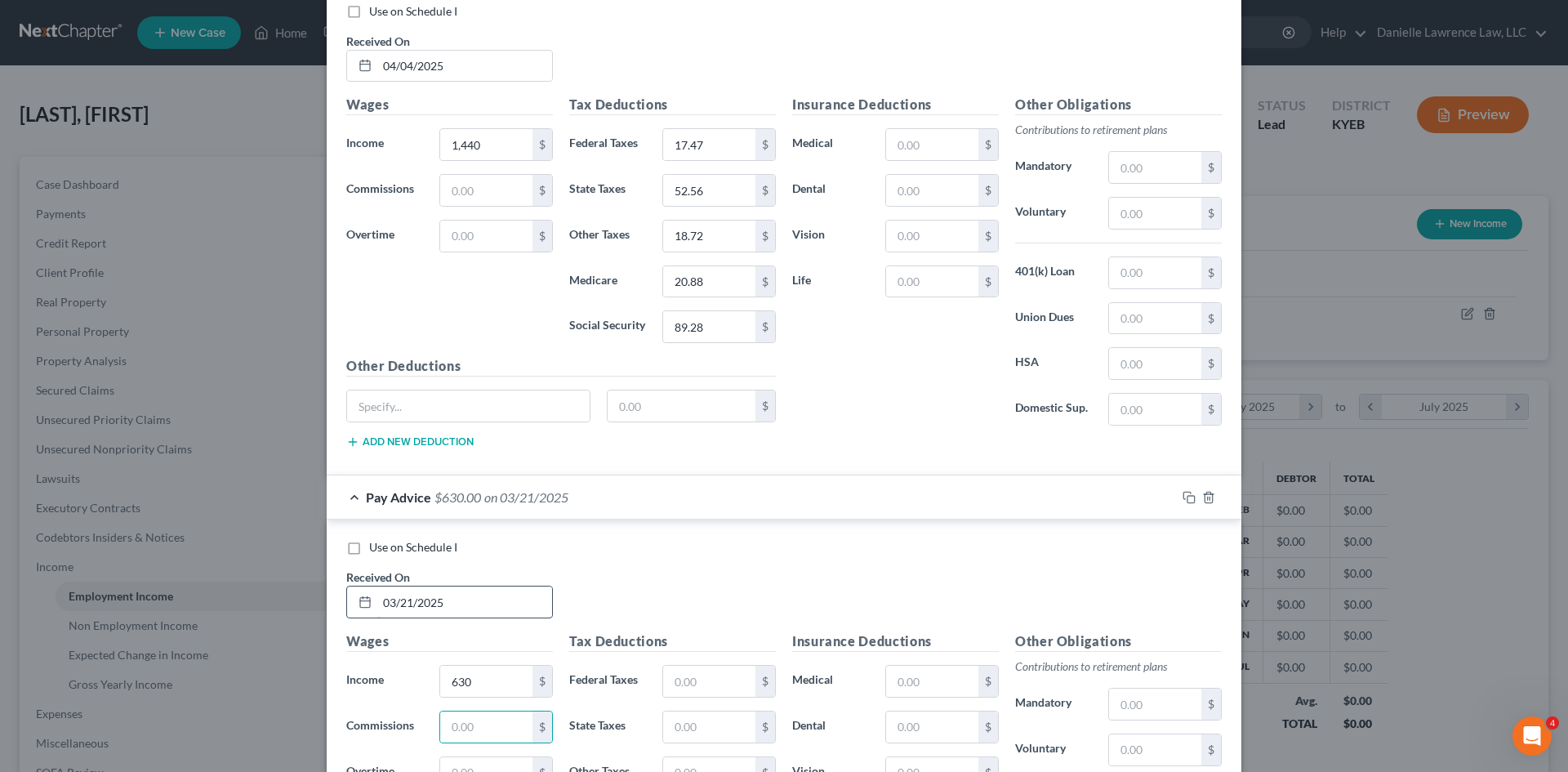 scroll, scrollTop: 632, scrollLeft: 0, axis: vertical 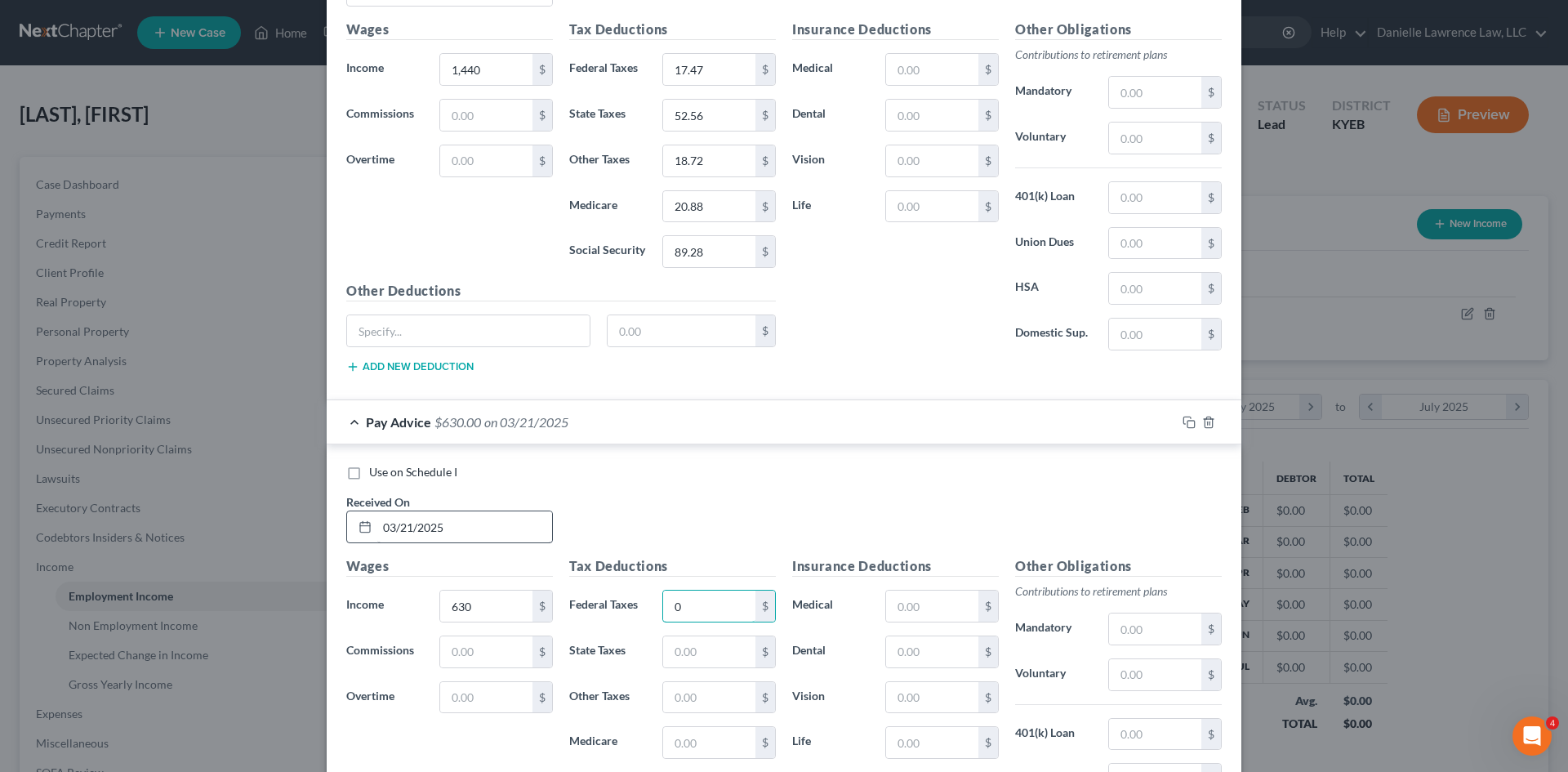 type on "0" 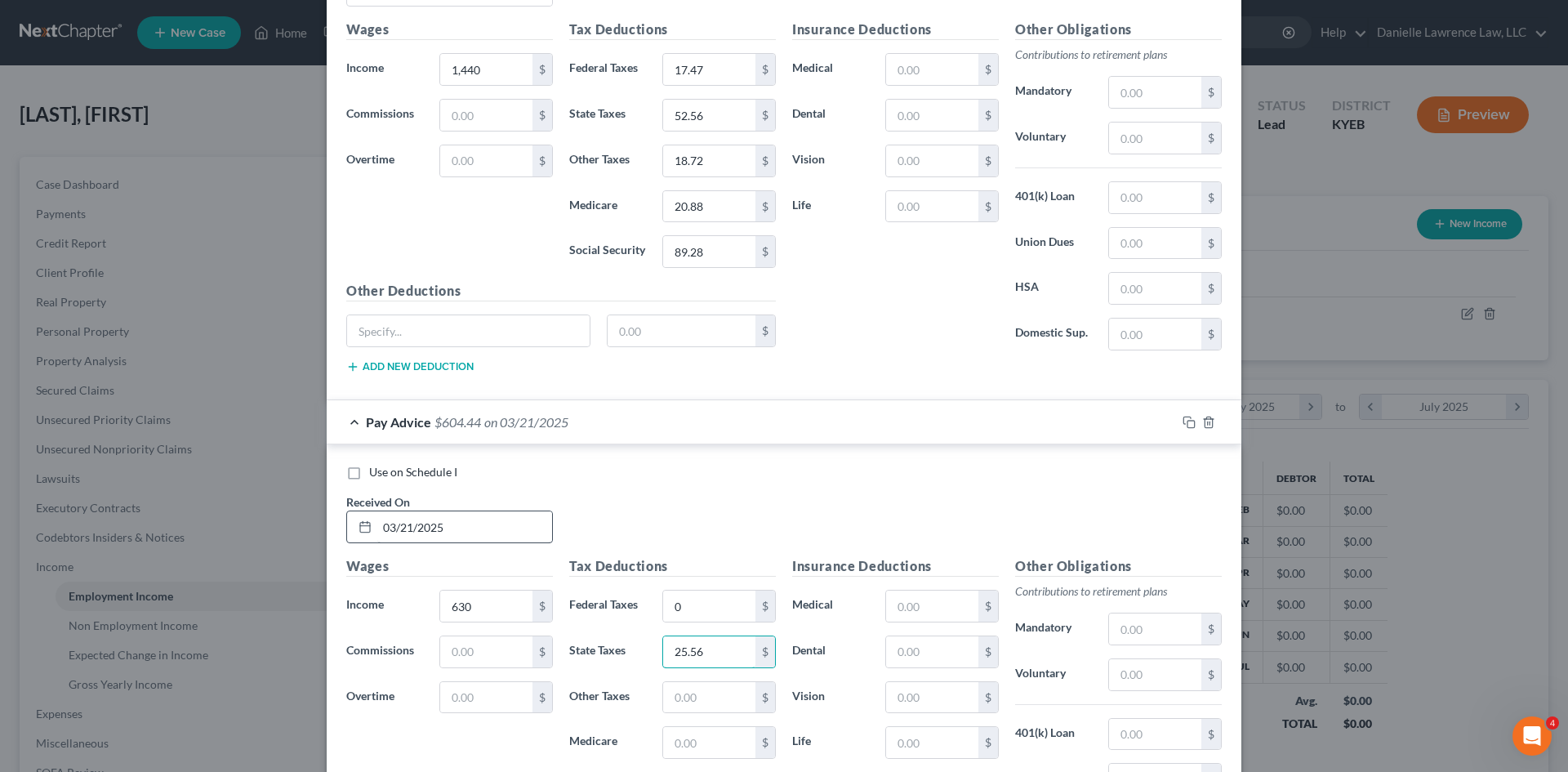 type on "25.56" 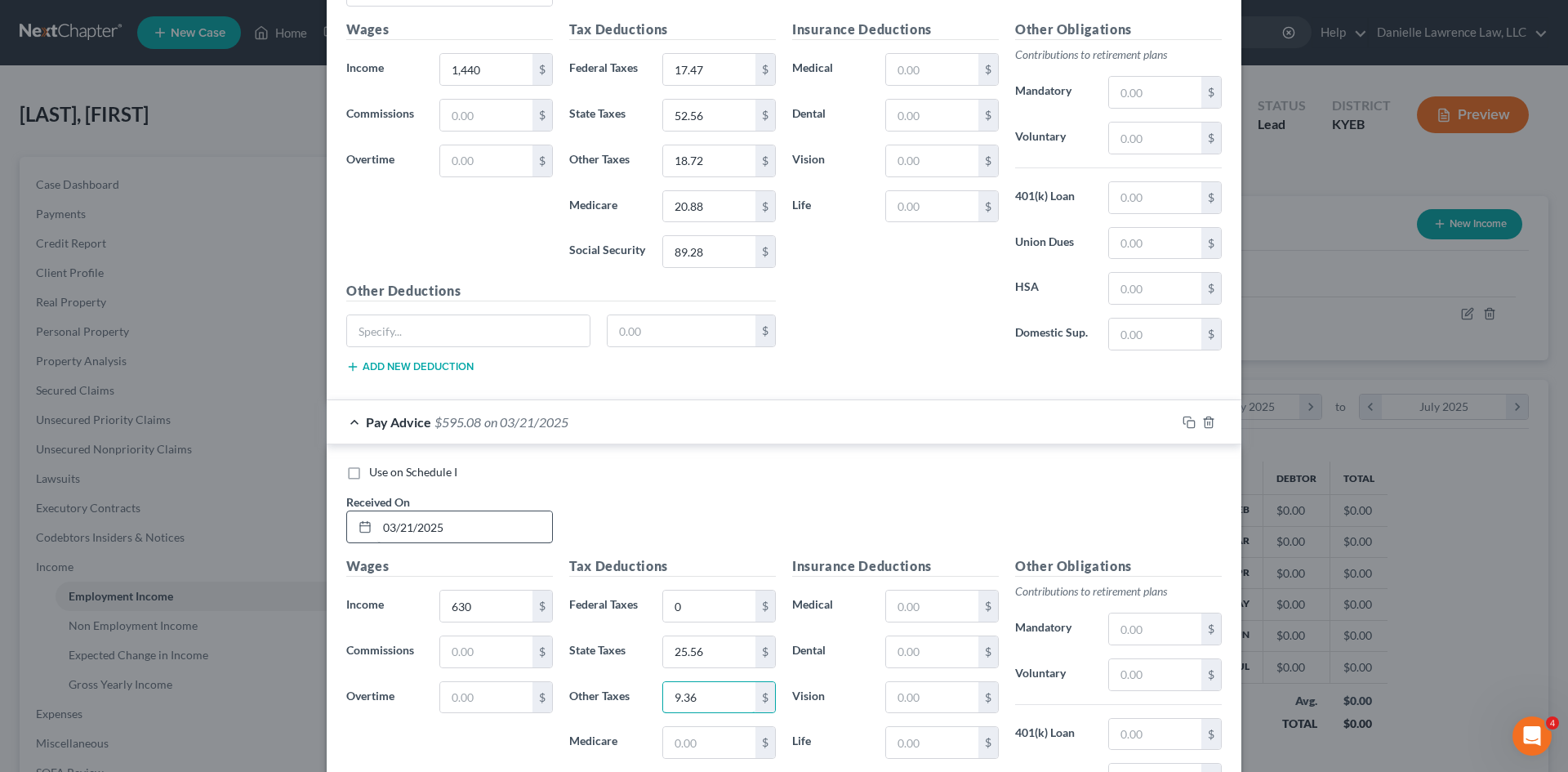 type on "9.36" 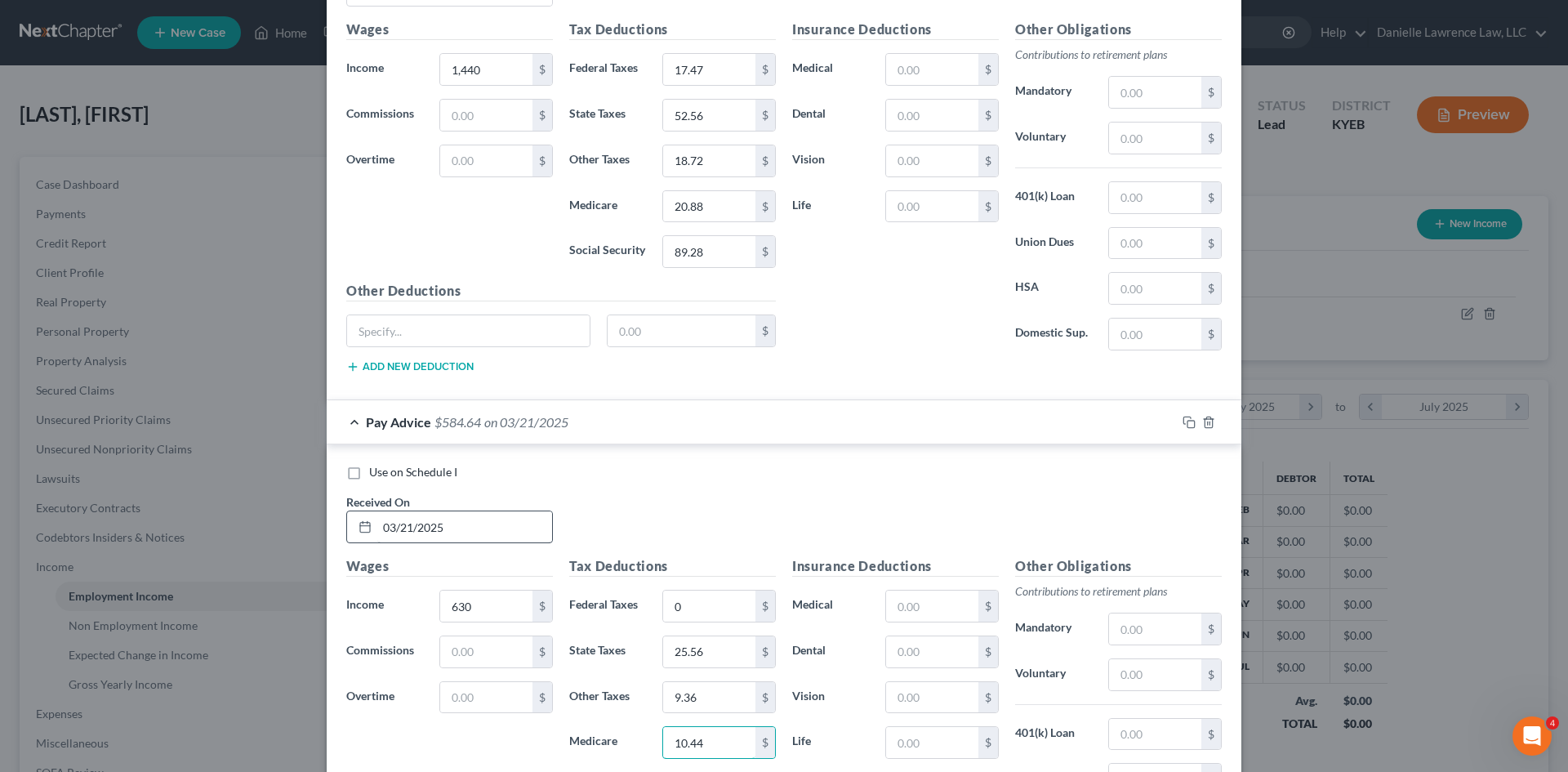 type on "10.44" 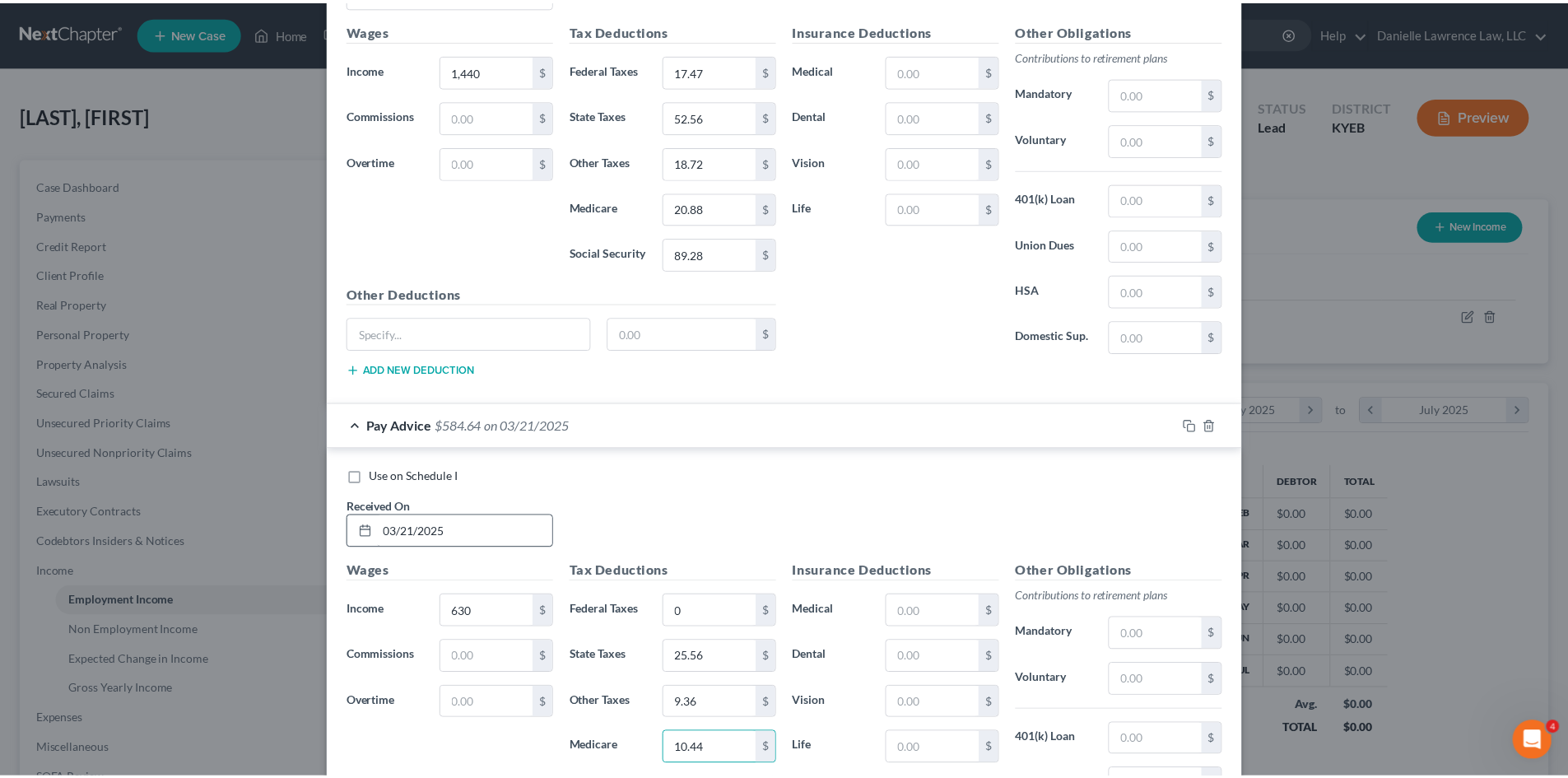 scroll, scrollTop: 953, scrollLeft: 0, axis: vertical 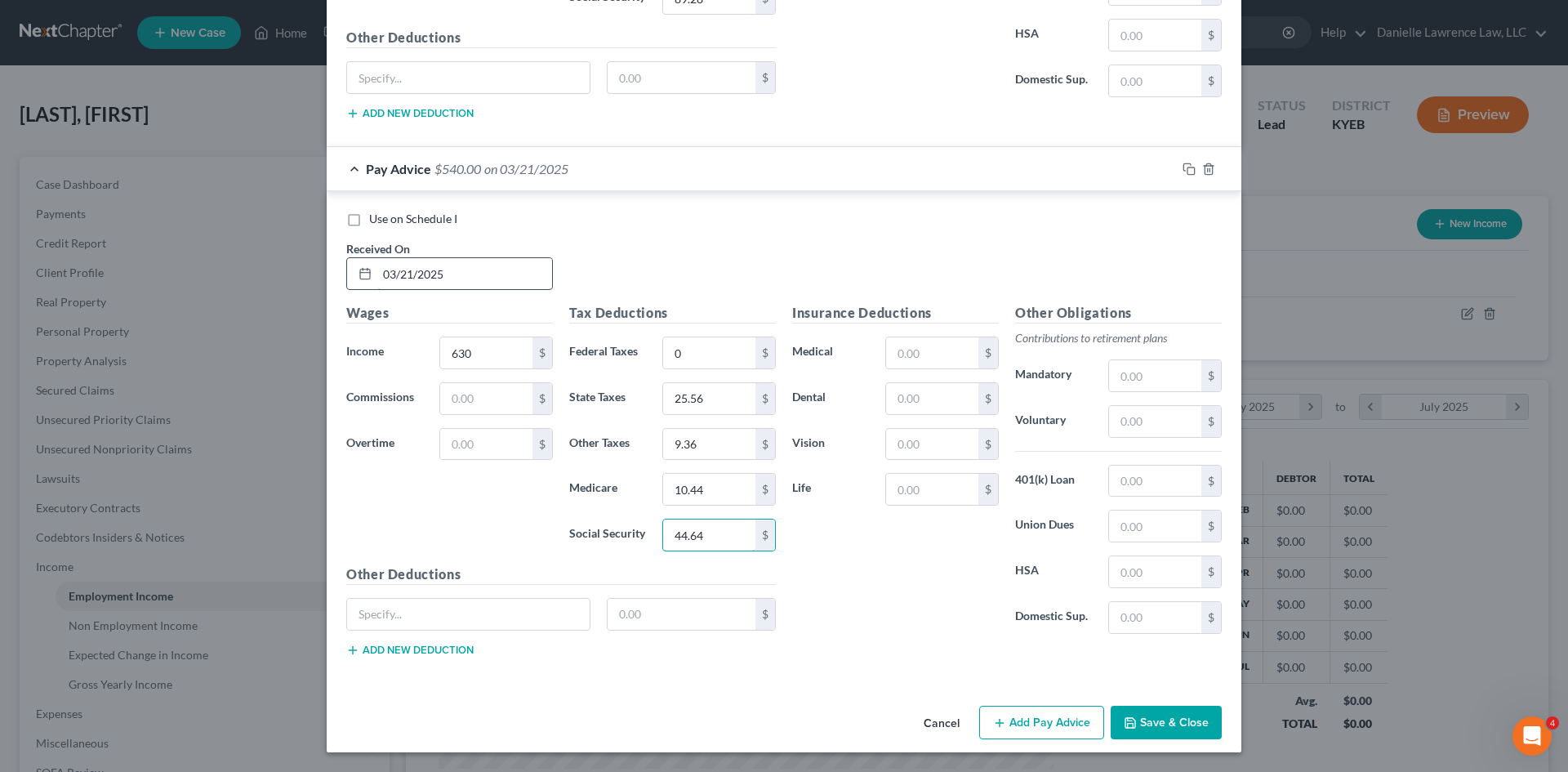 type on "44.64" 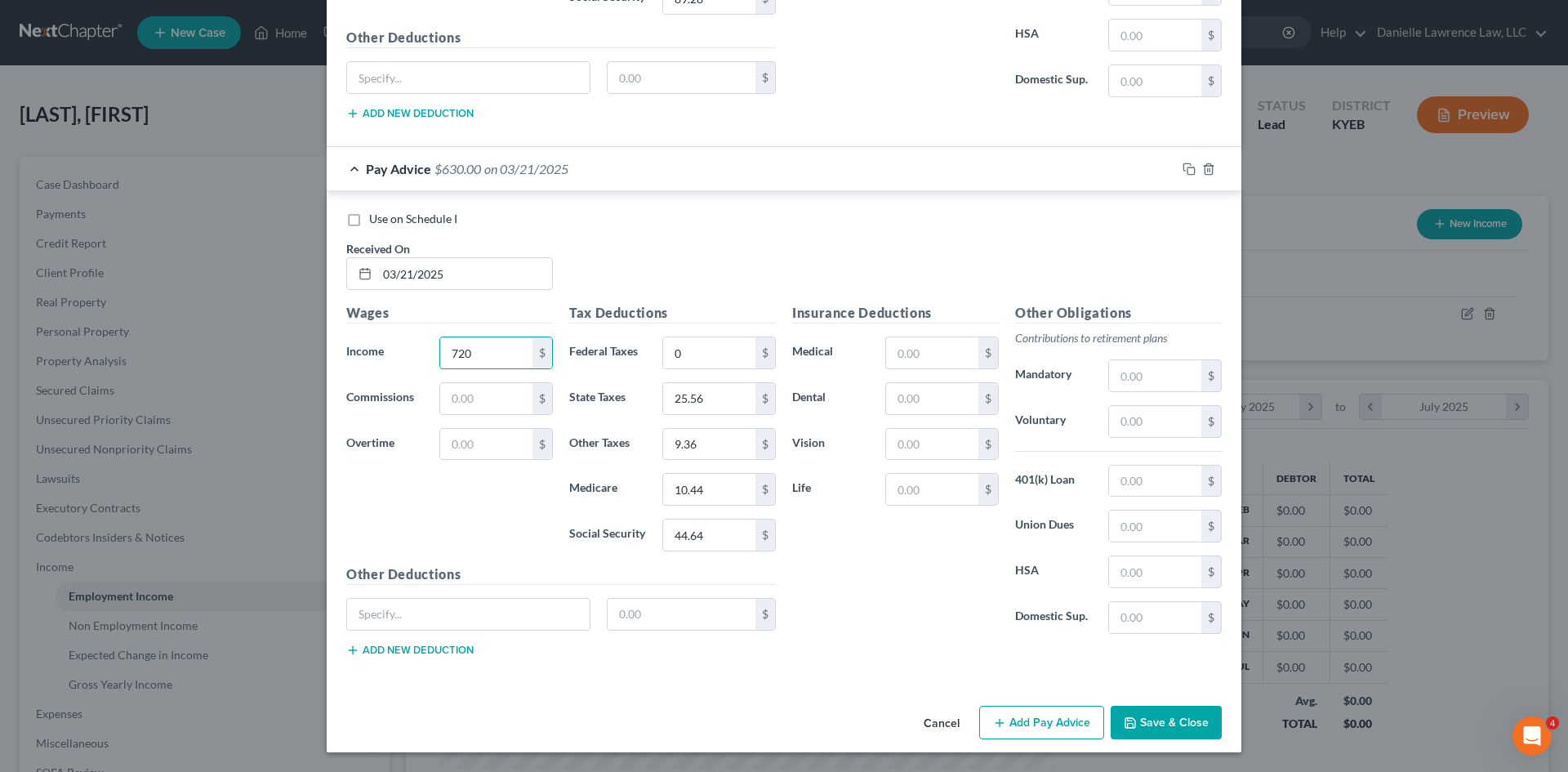 type on "720" 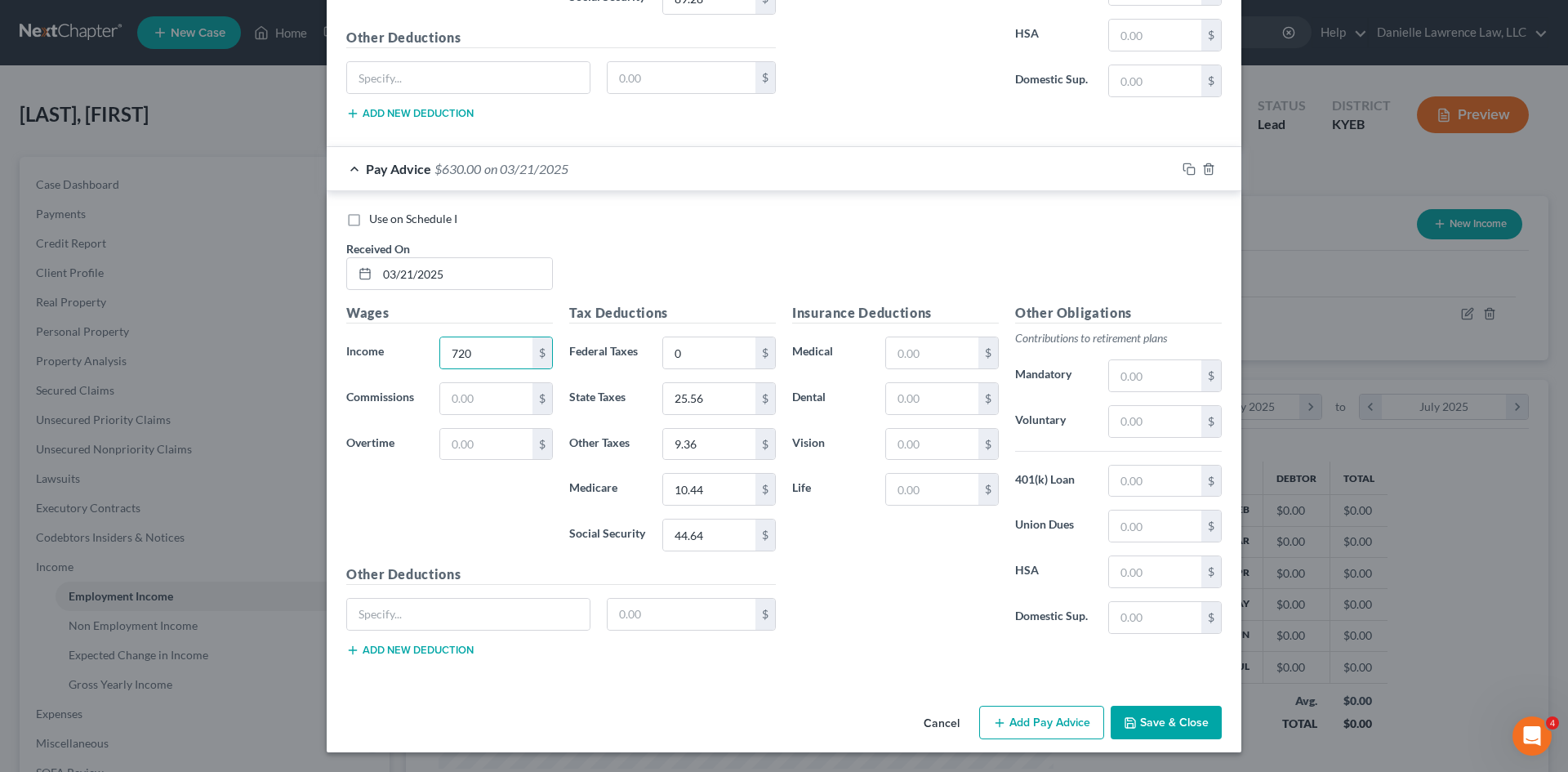 click on "Save & Close" at bounding box center (1166, 723) 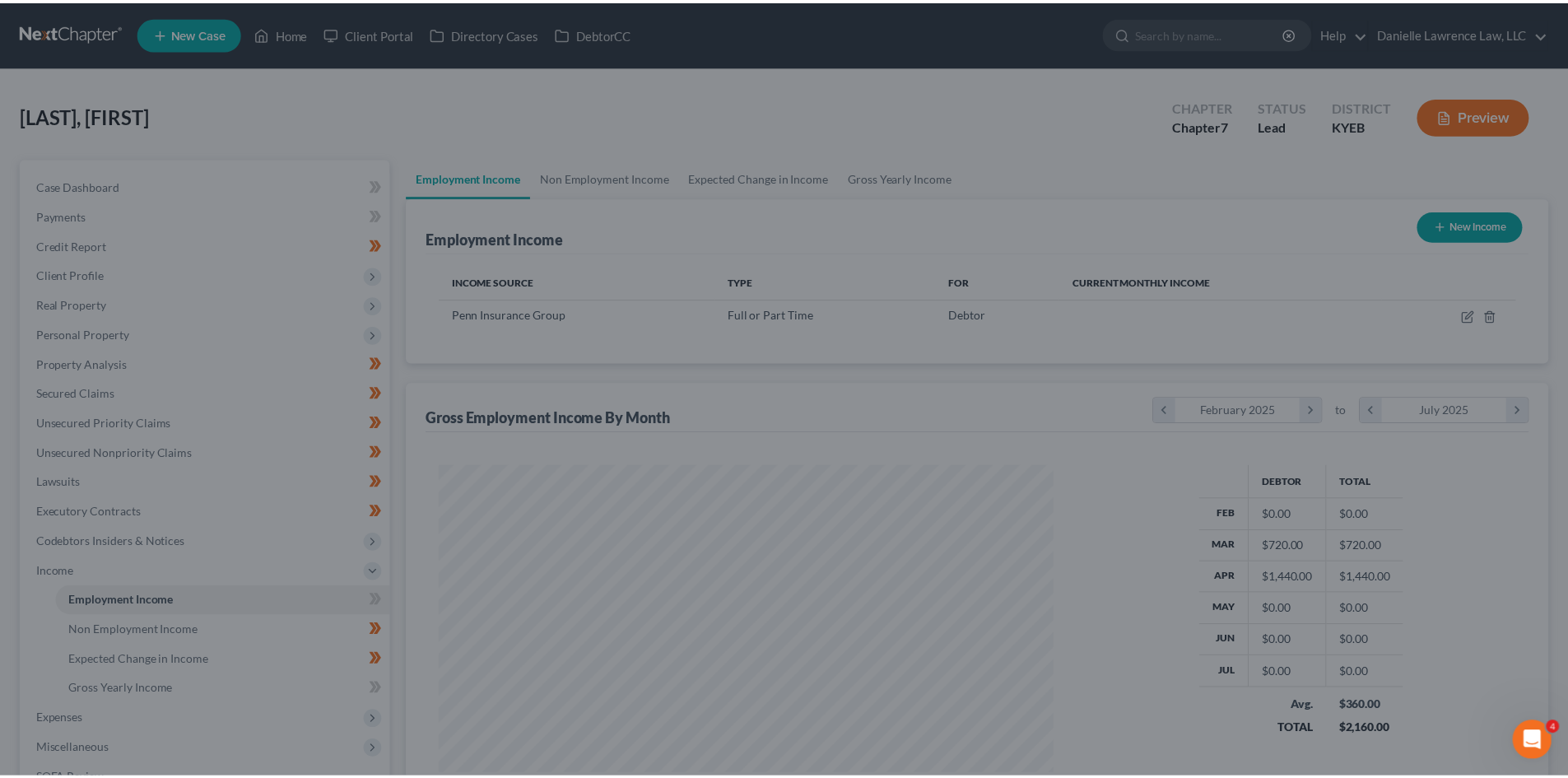 scroll, scrollTop: 307, scrollLeft: 647, axis: both 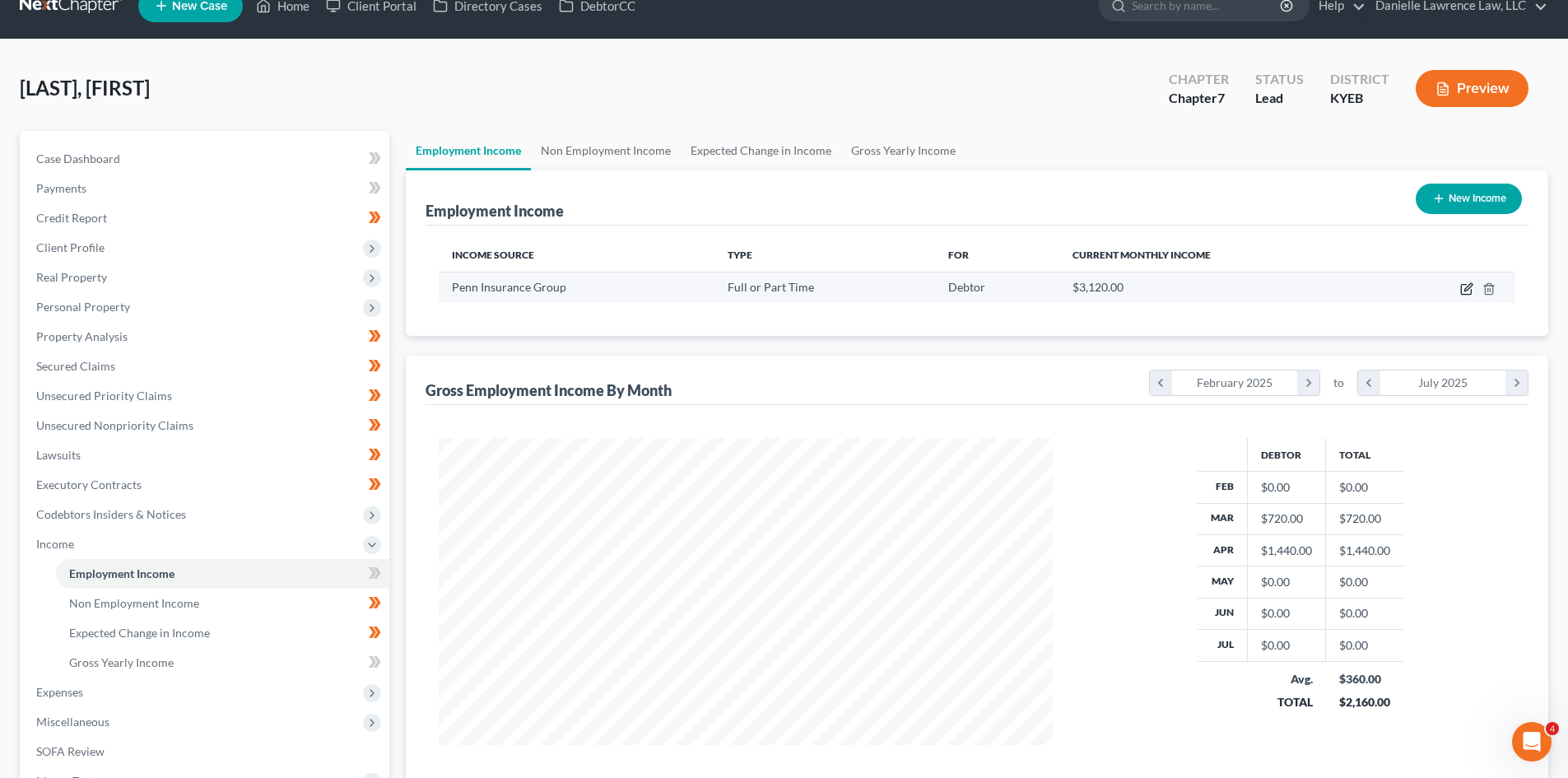 click 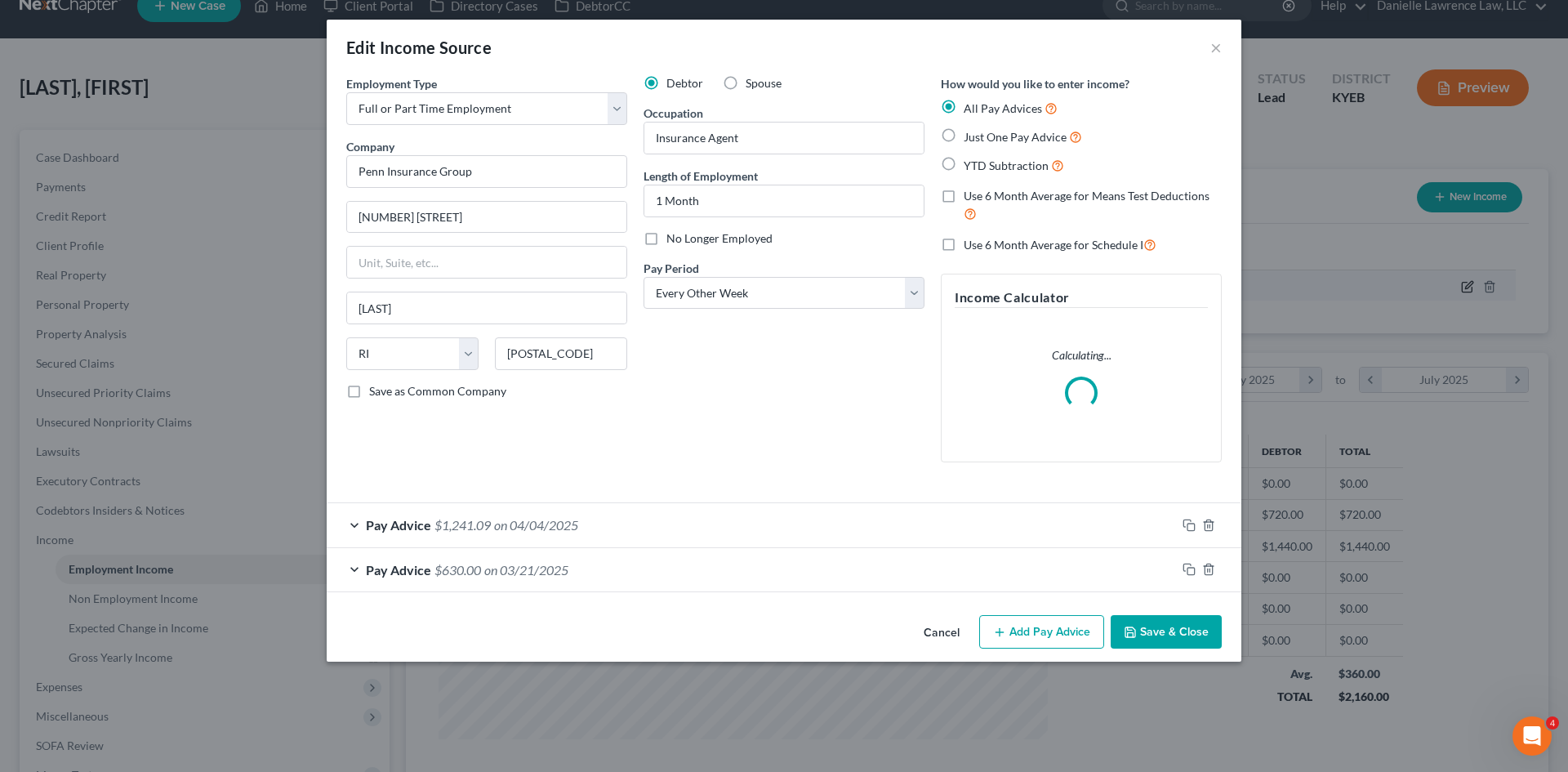 scroll, scrollTop: 816624, scrollLeft: 816019, axis: both 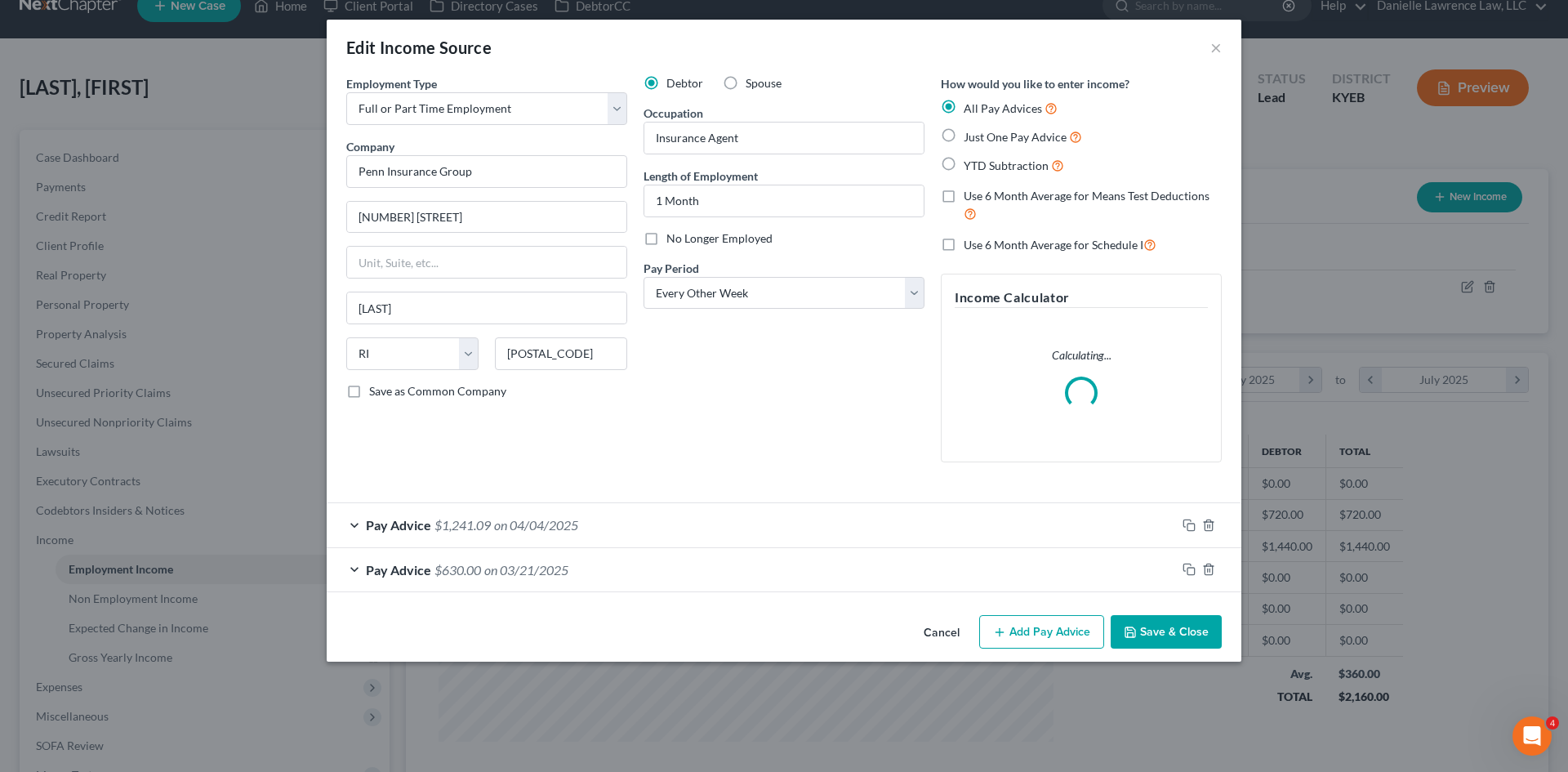 click on "Use 6 Month Average for Schedule I" at bounding box center [1060, 244] 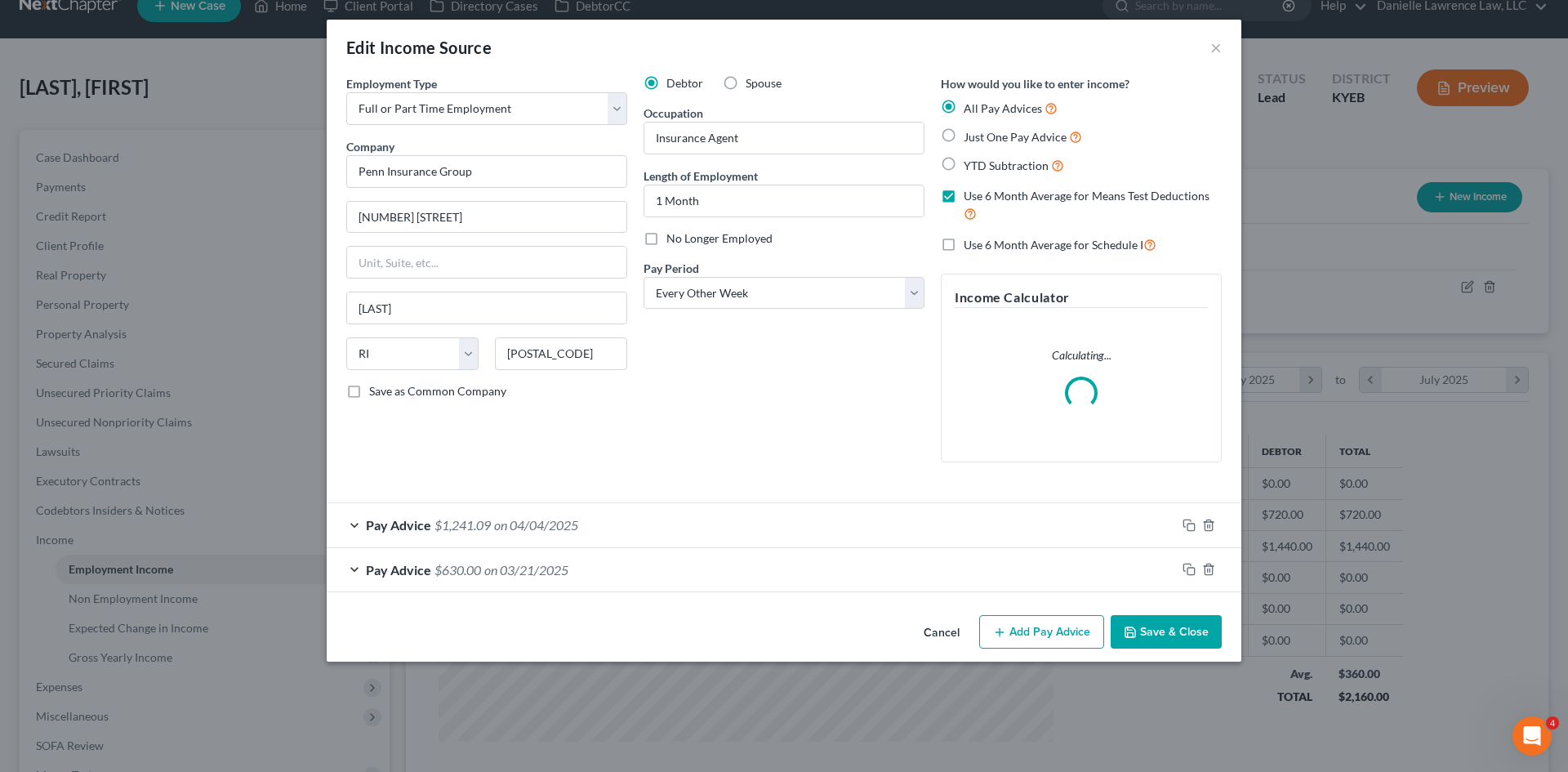 checkbox on "true" 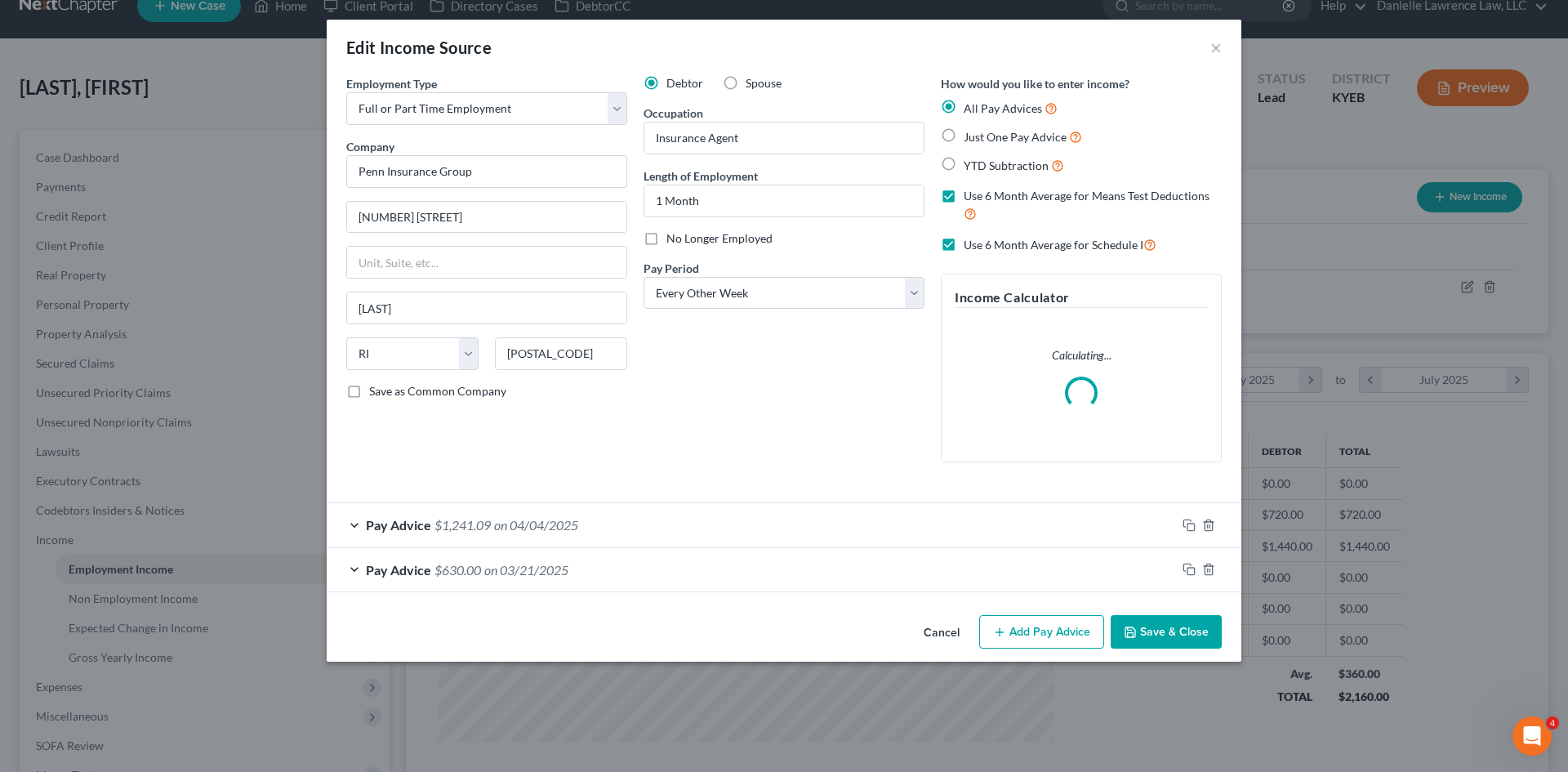checkbox on "true" 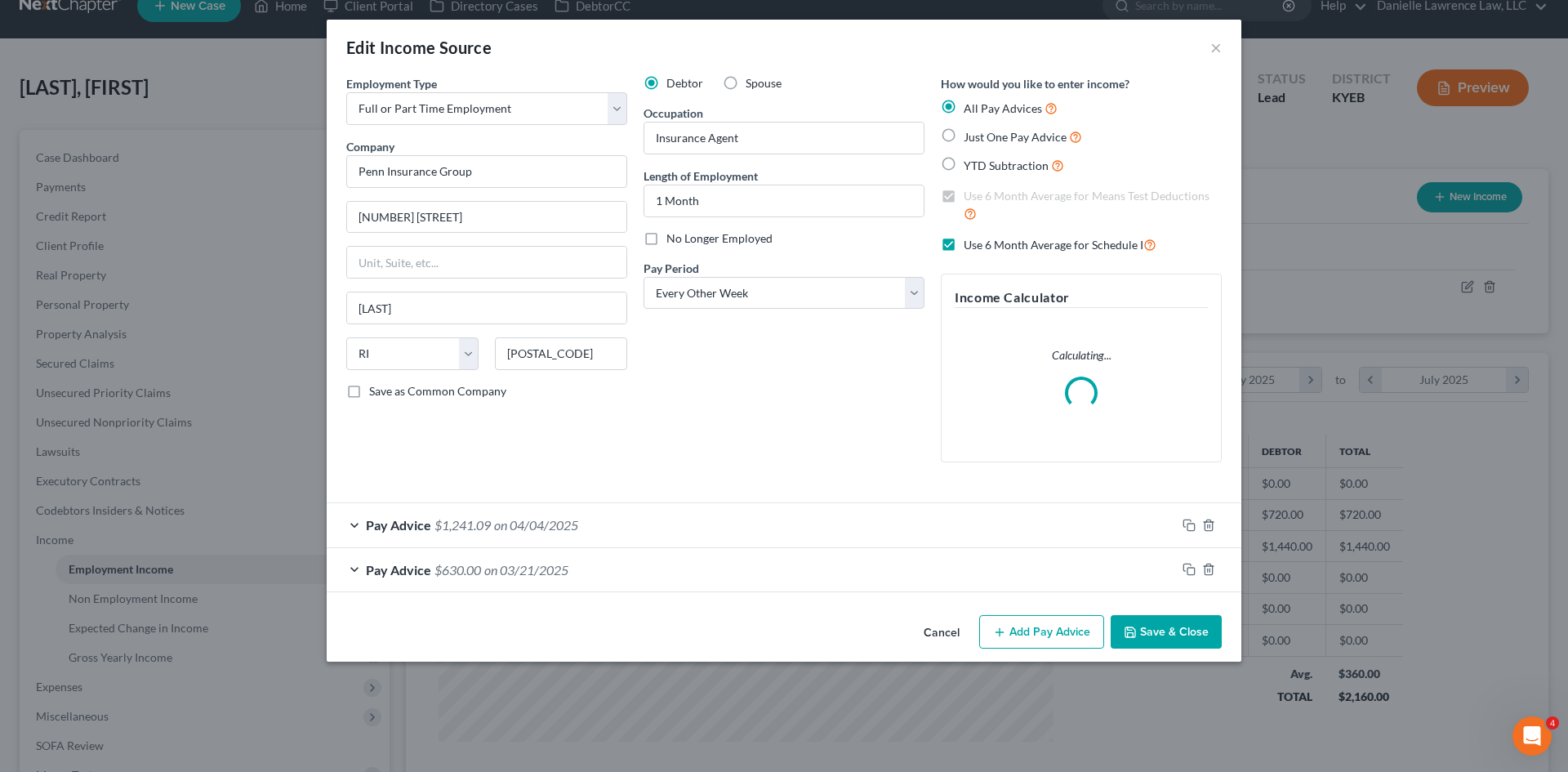 click on "Save & Close" at bounding box center [1166, 632] 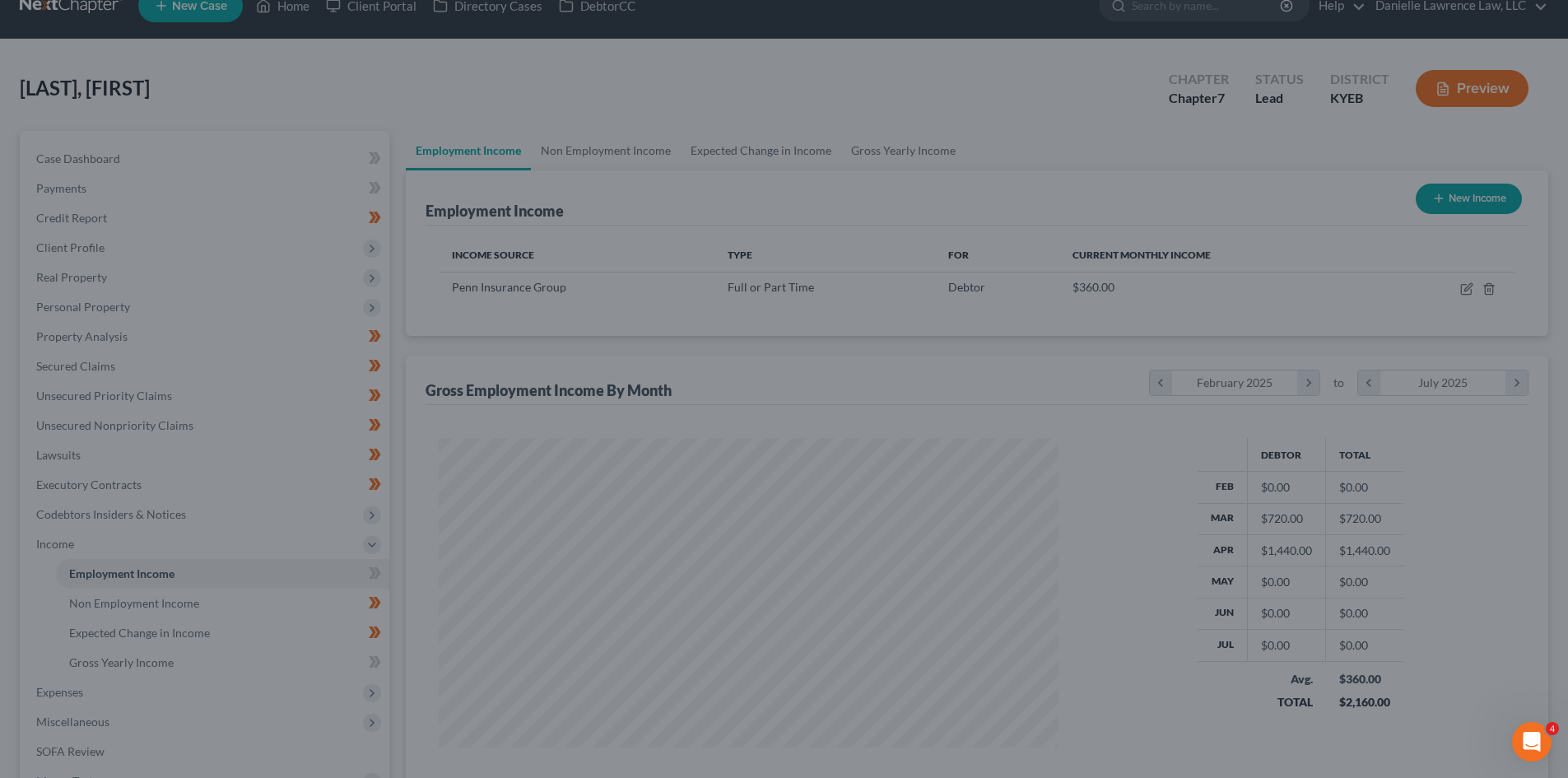 scroll, scrollTop: 307, scrollLeft: 647, axis: both 